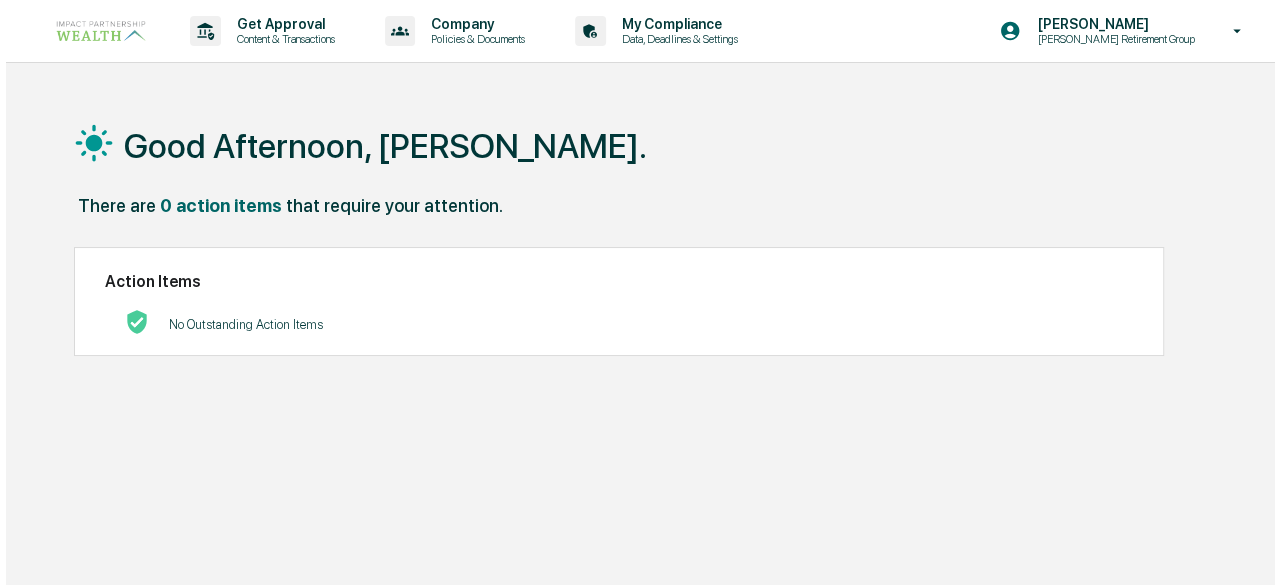 scroll, scrollTop: 0, scrollLeft: 0, axis: both 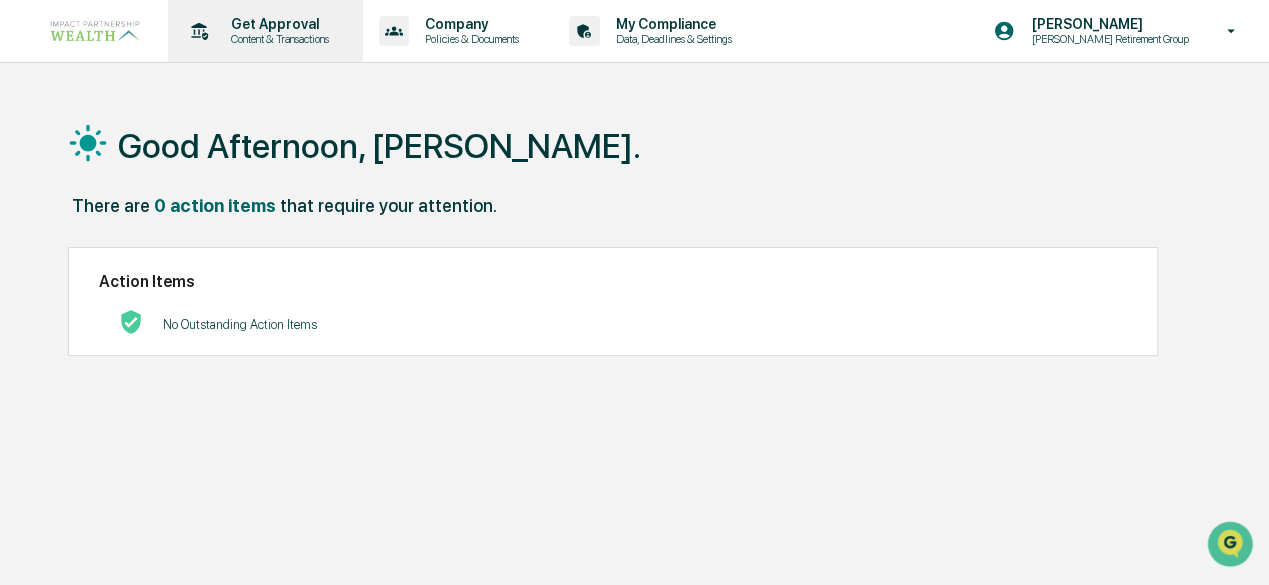 click on "Content & Transactions" at bounding box center (277, 39) 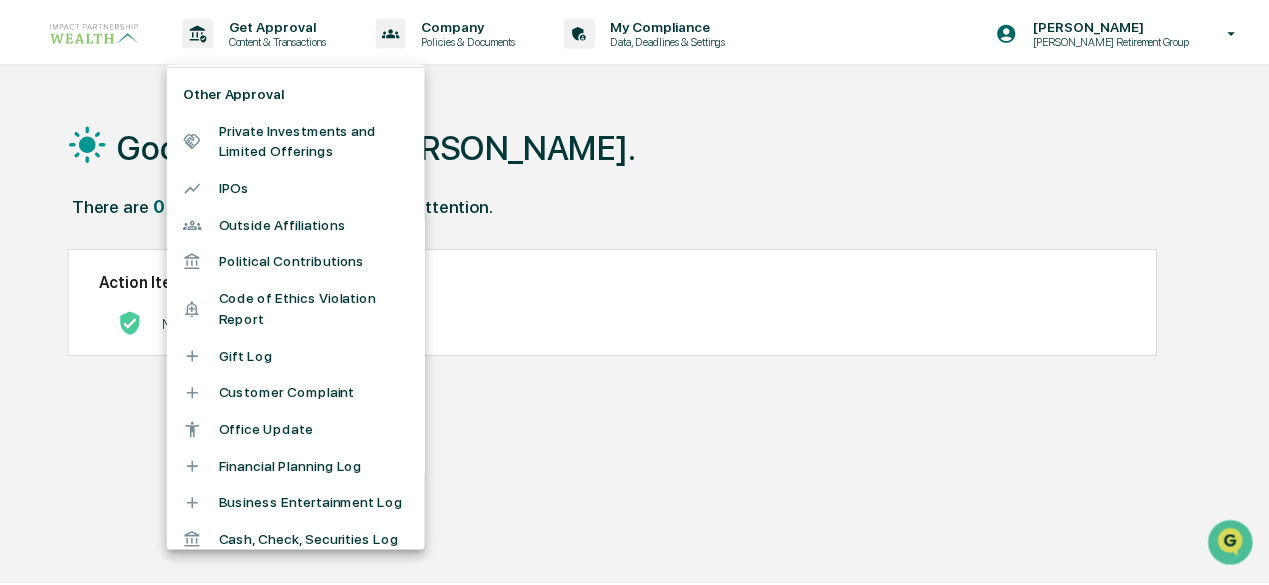scroll, scrollTop: 153, scrollLeft: 0, axis: vertical 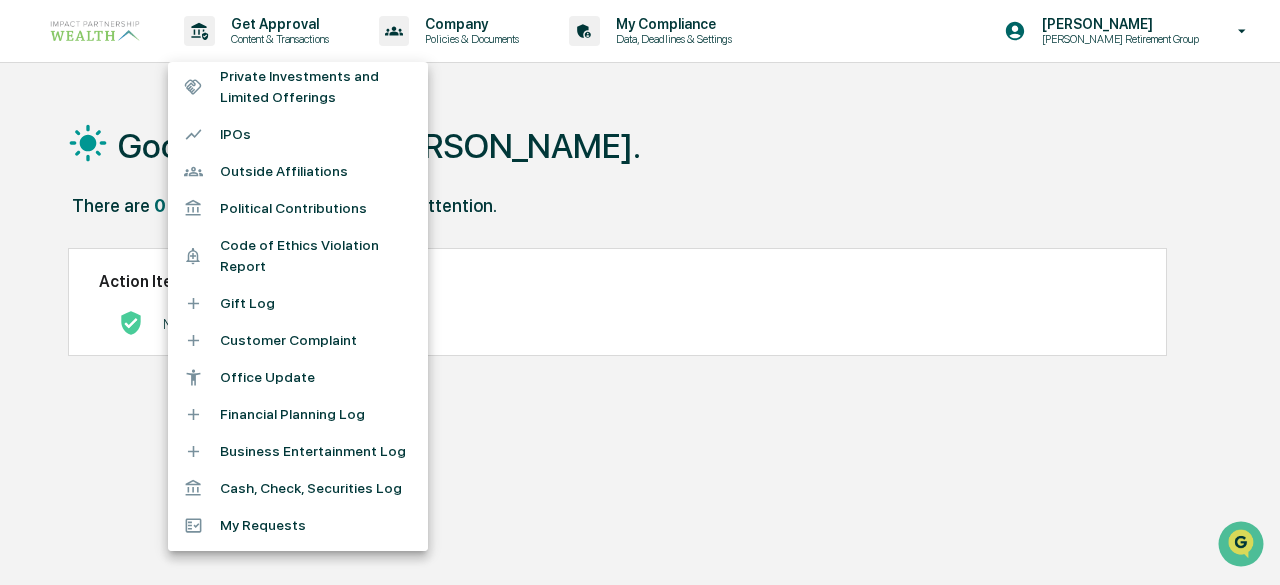 click on "Cash, Check, Securities Log" at bounding box center [298, 488] 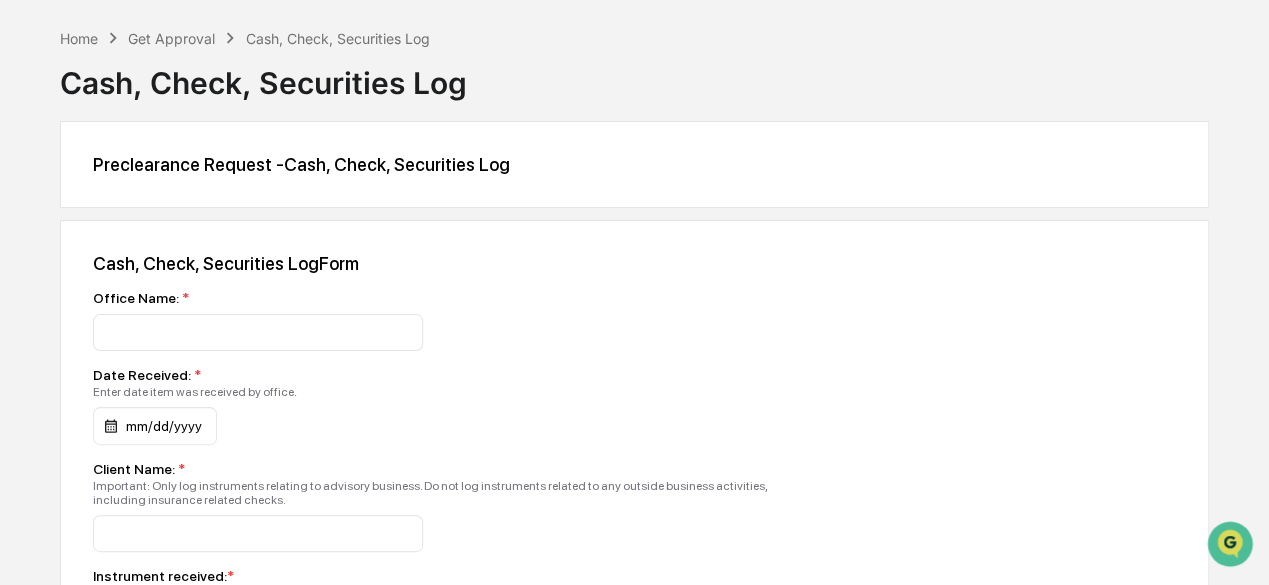 scroll, scrollTop: 100, scrollLeft: 0, axis: vertical 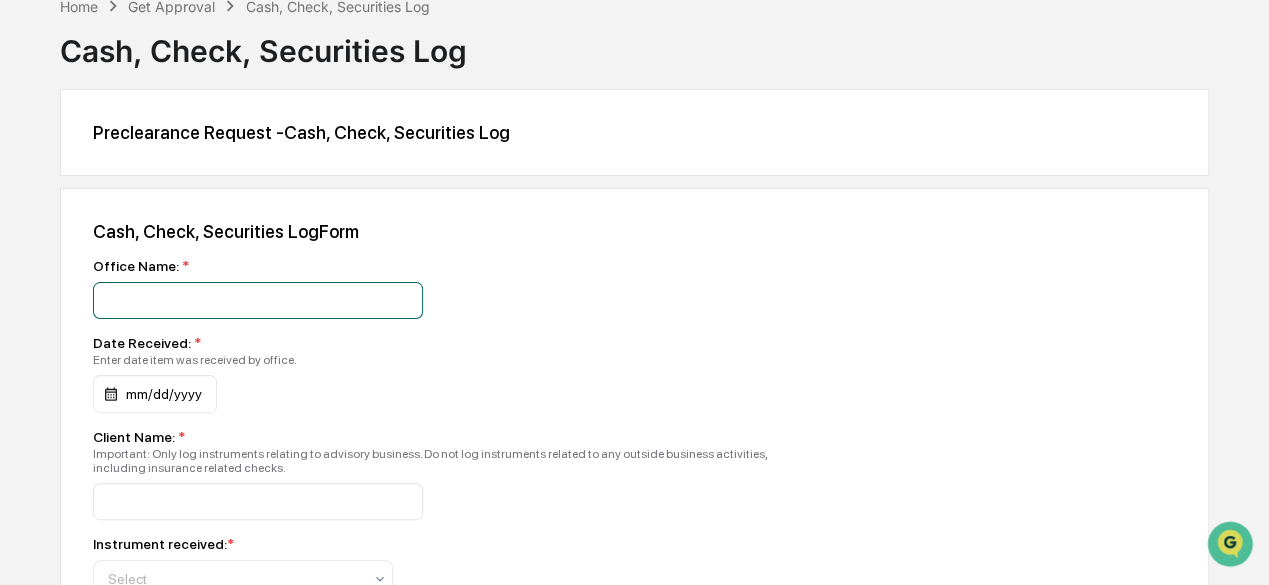 click at bounding box center (258, 300) 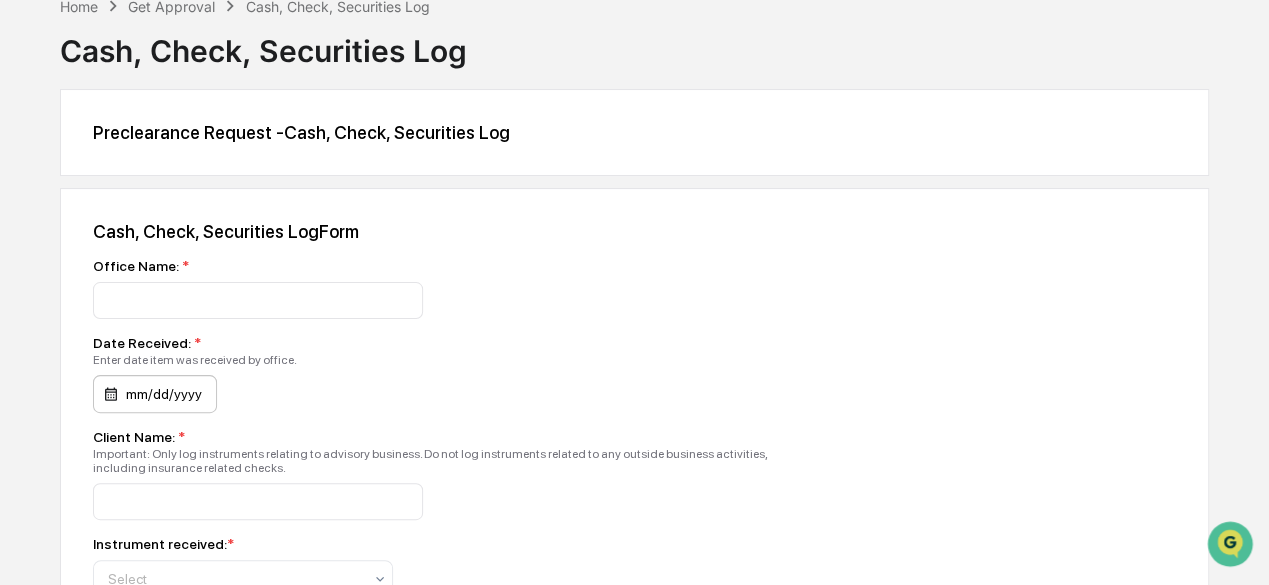 click on "mm/dd/yyyy" at bounding box center [155, 394] 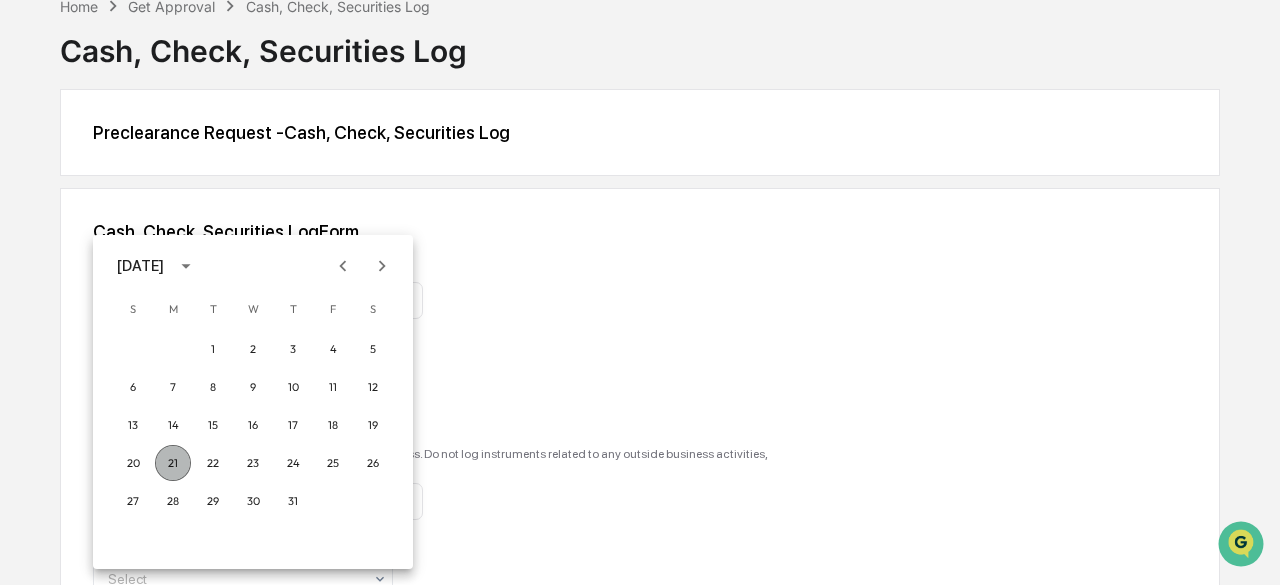 click on "21" at bounding box center (173, 463) 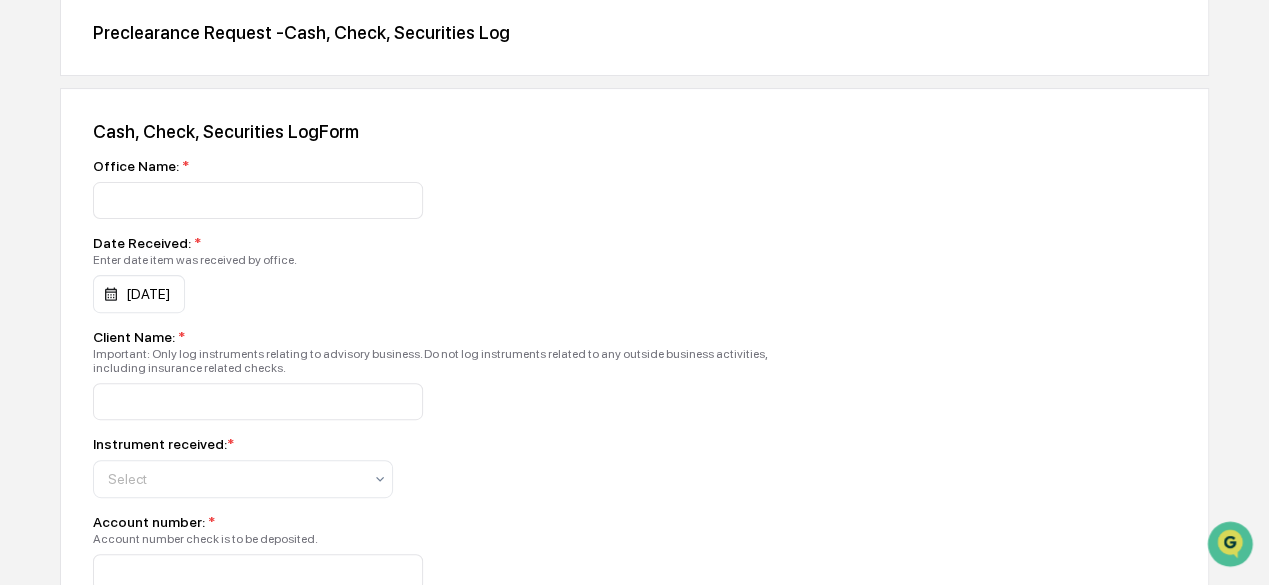scroll, scrollTop: 300, scrollLeft: 0, axis: vertical 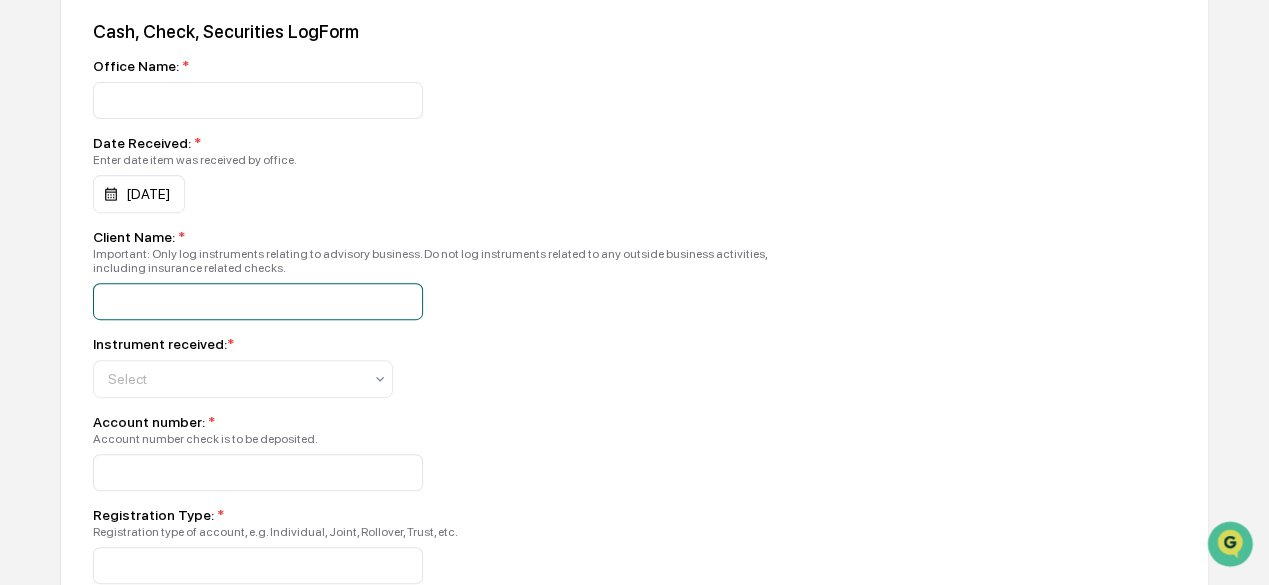 click at bounding box center [258, 100] 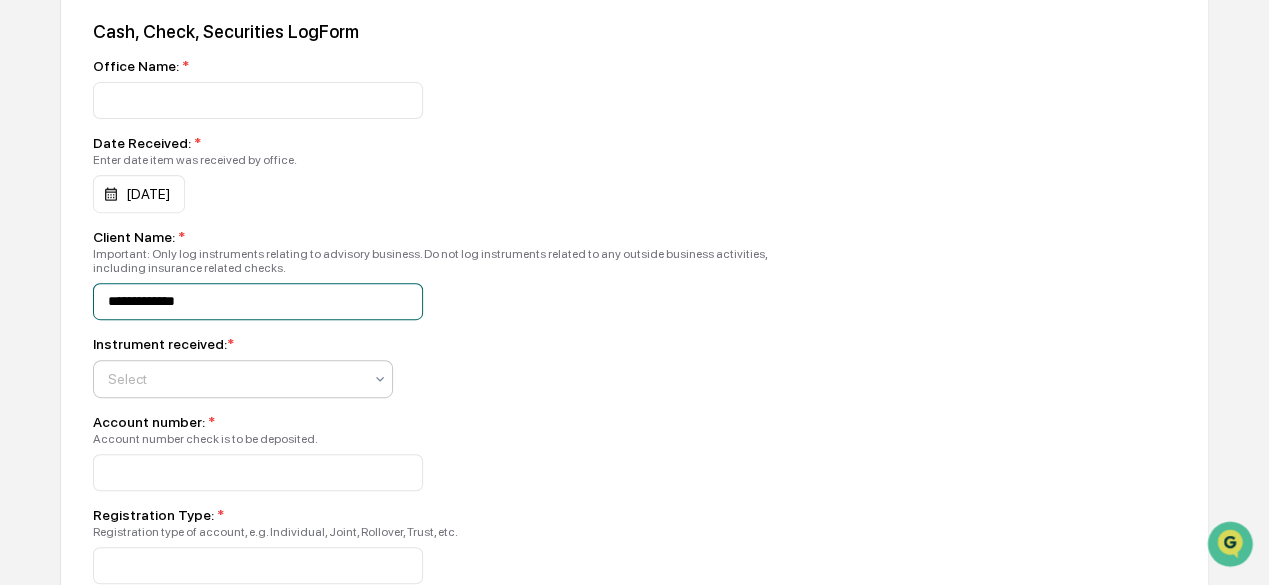 type on "**********" 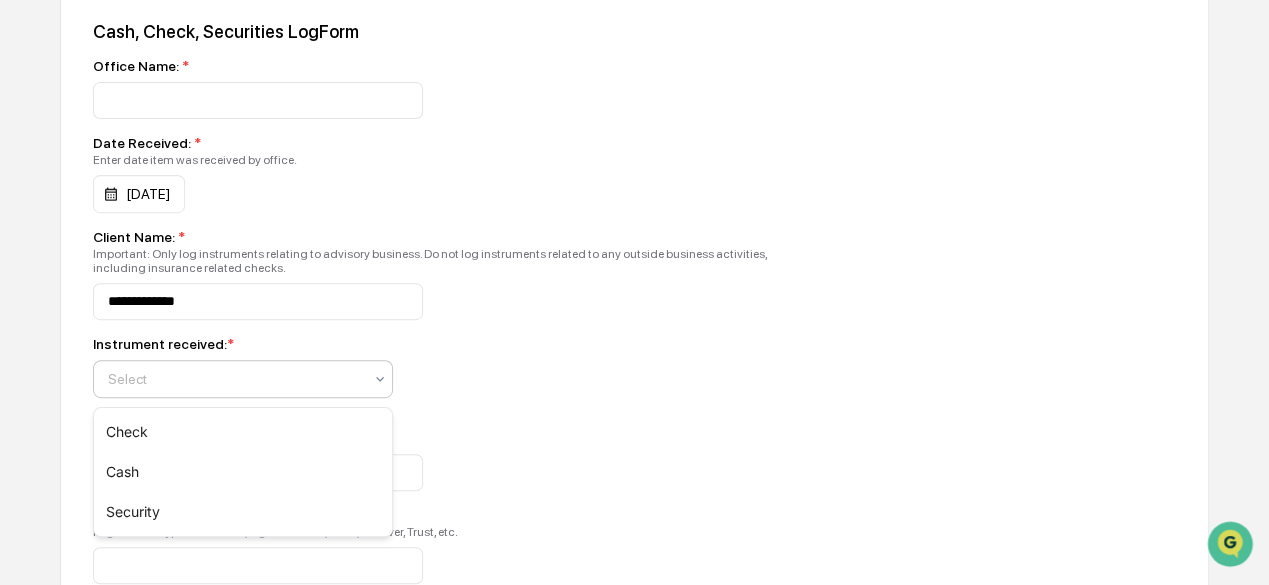 click at bounding box center [235, 379] 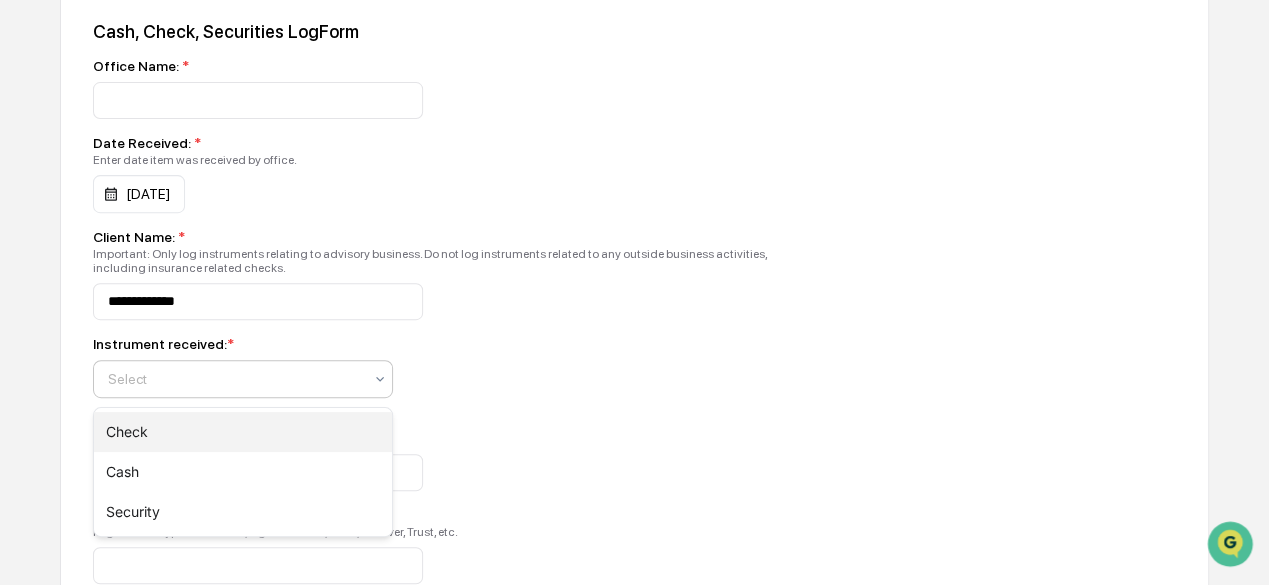 click on "Check" at bounding box center (243, 432) 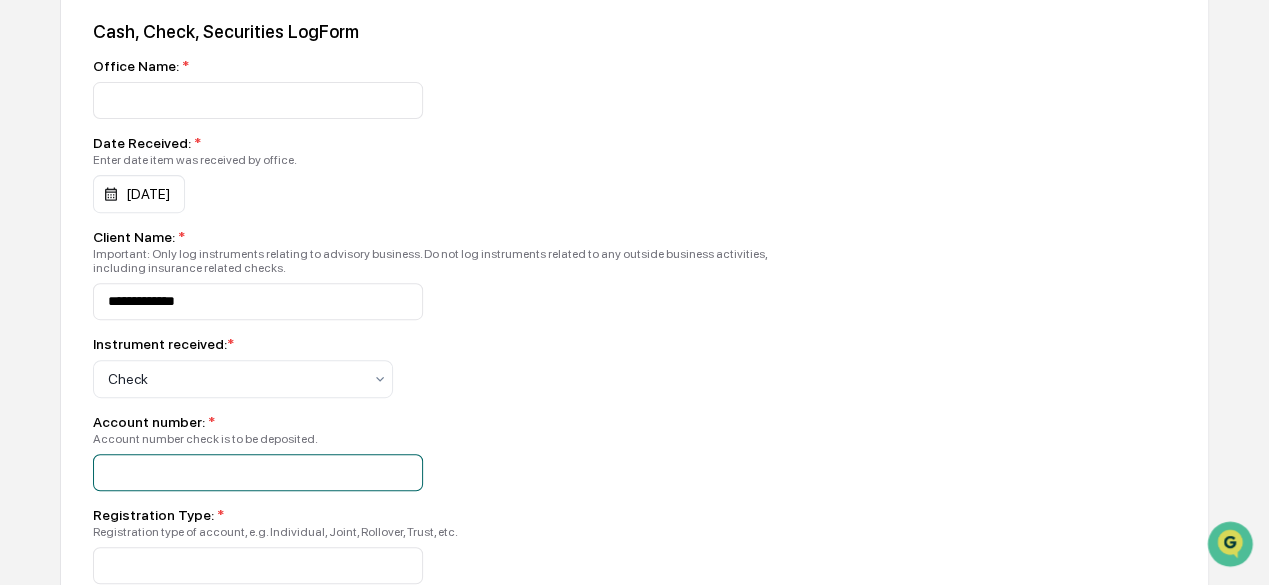 click at bounding box center (258, 100) 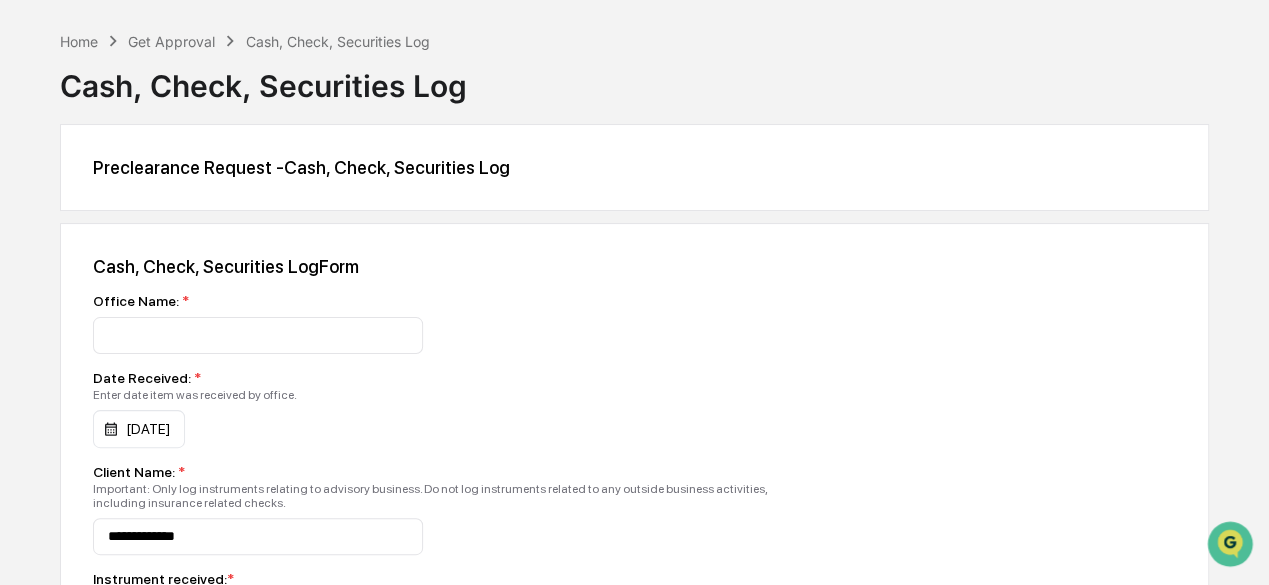 scroll, scrollTop: 0, scrollLeft: 0, axis: both 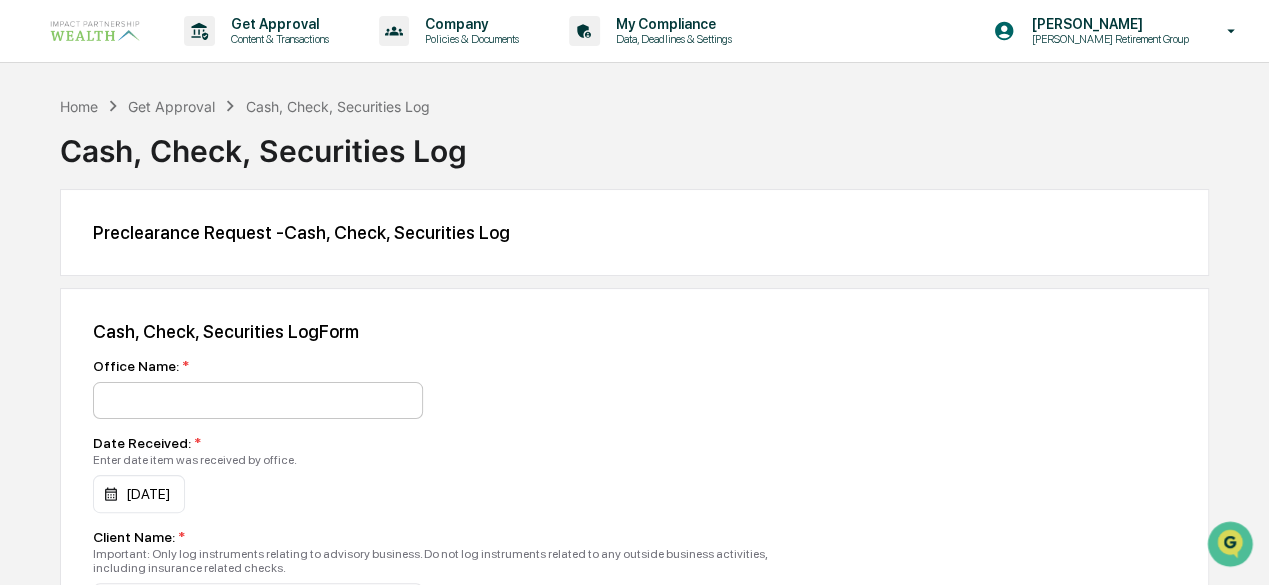 type on "*********" 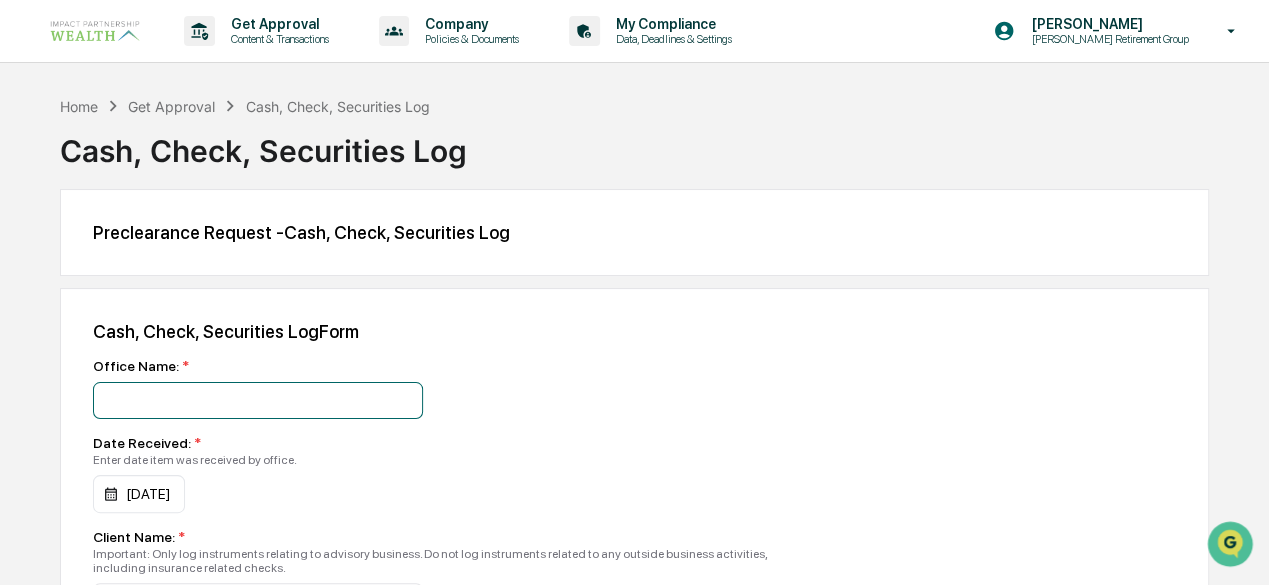click at bounding box center [258, 400] 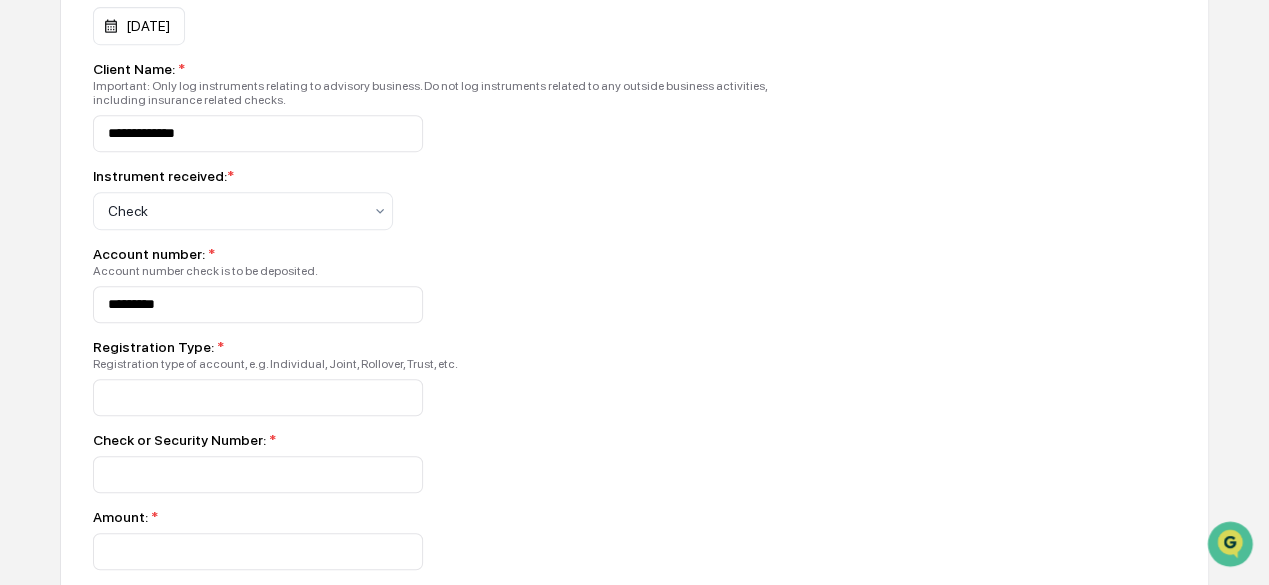 scroll, scrollTop: 500, scrollLeft: 0, axis: vertical 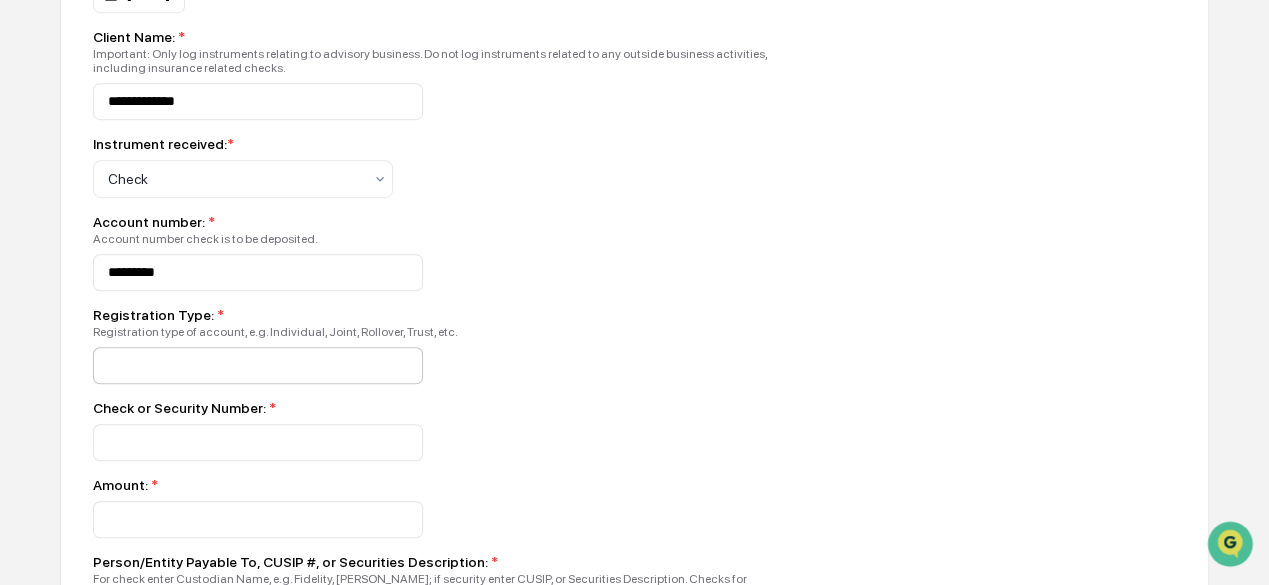 type on "**********" 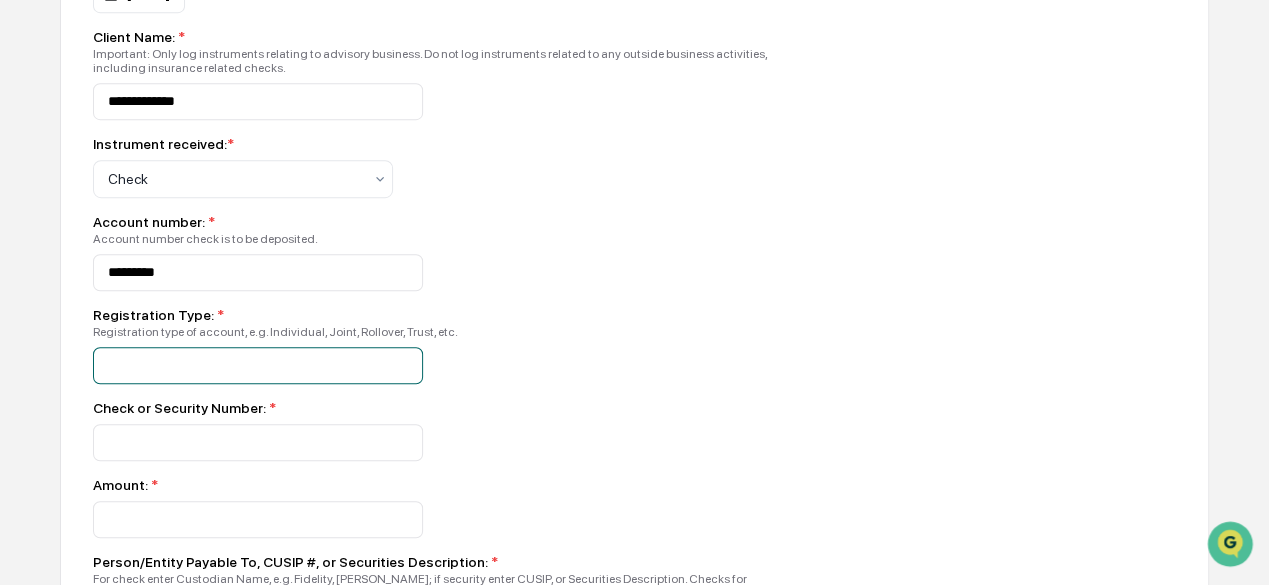 click at bounding box center [258, -100] 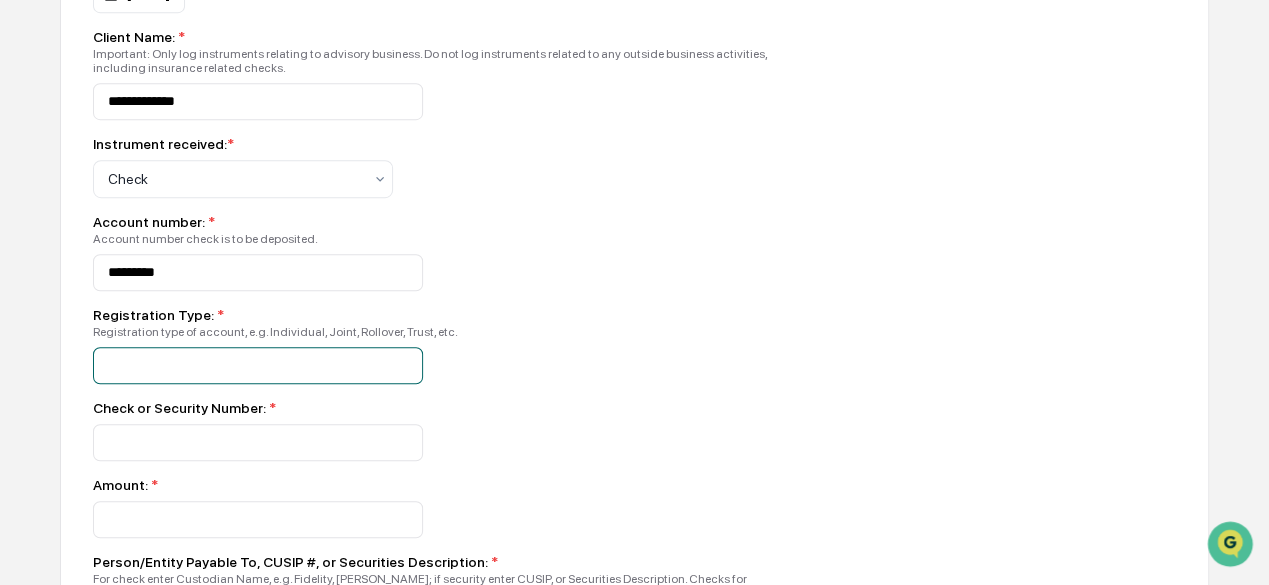 click at bounding box center [258, -100] 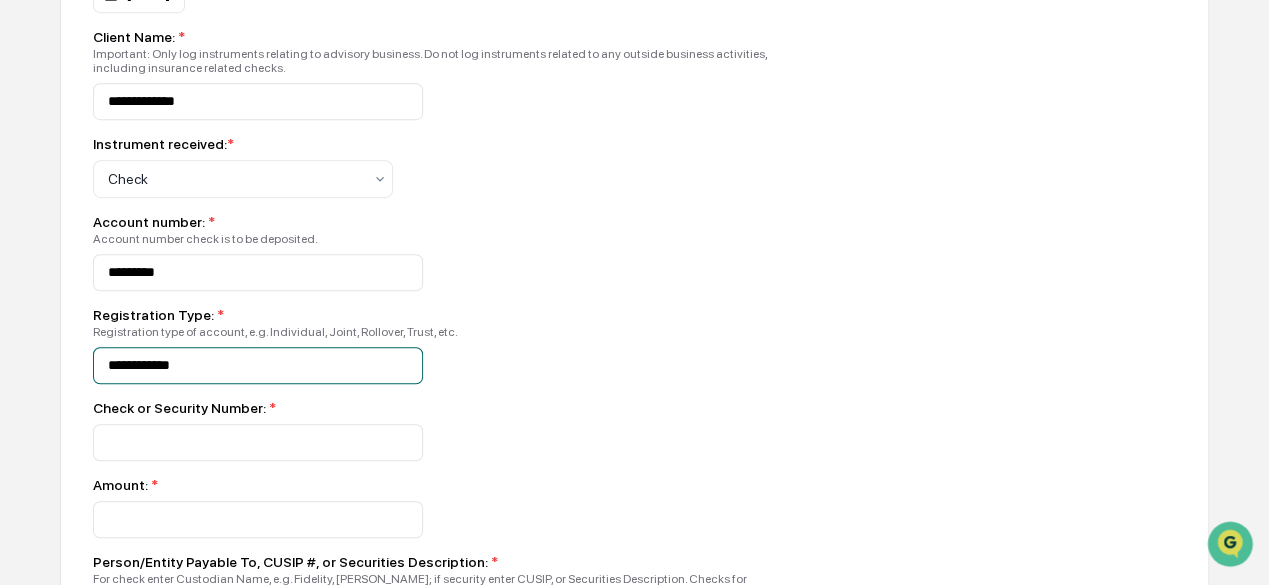 type on "**********" 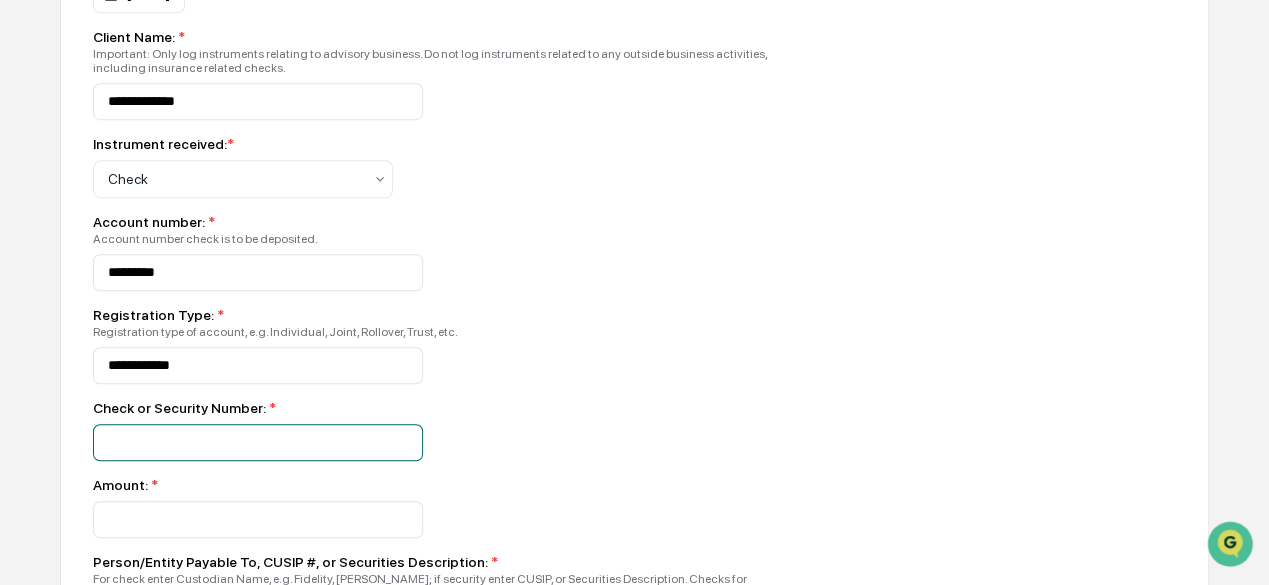 click at bounding box center [258, -100] 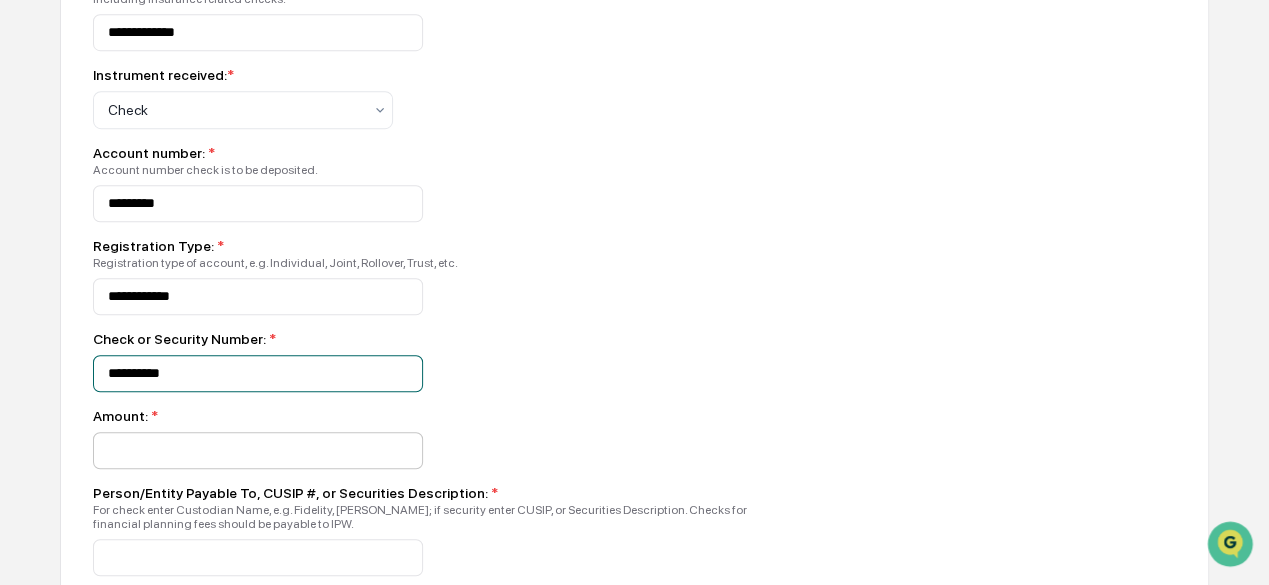 scroll, scrollTop: 600, scrollLeft: 0, axis: vertical 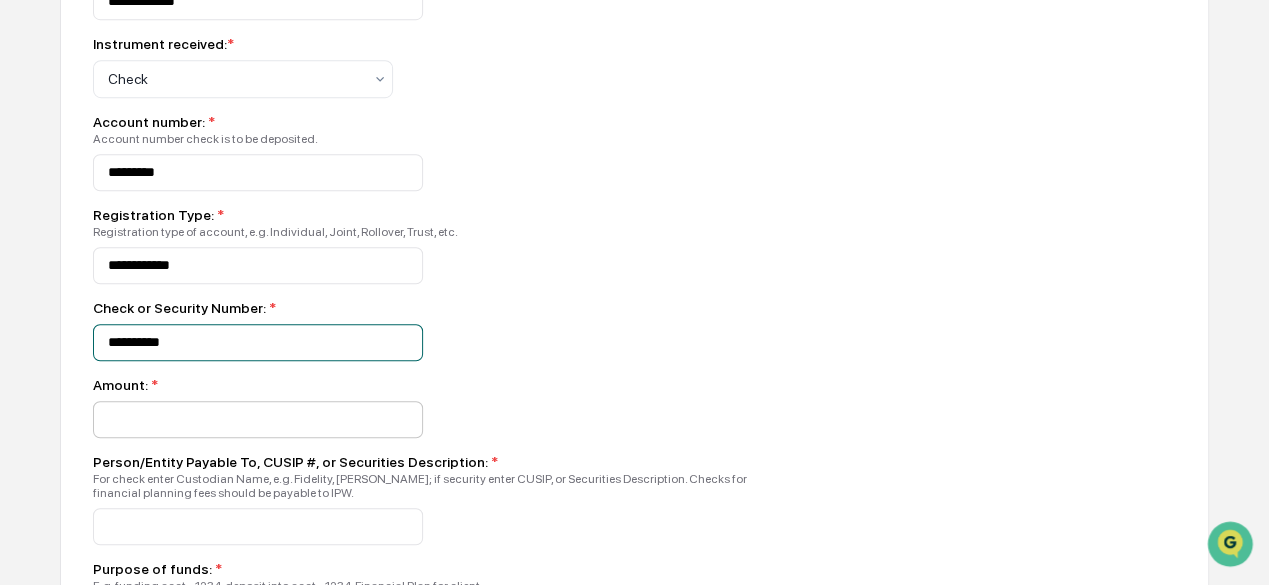 type on "**********" 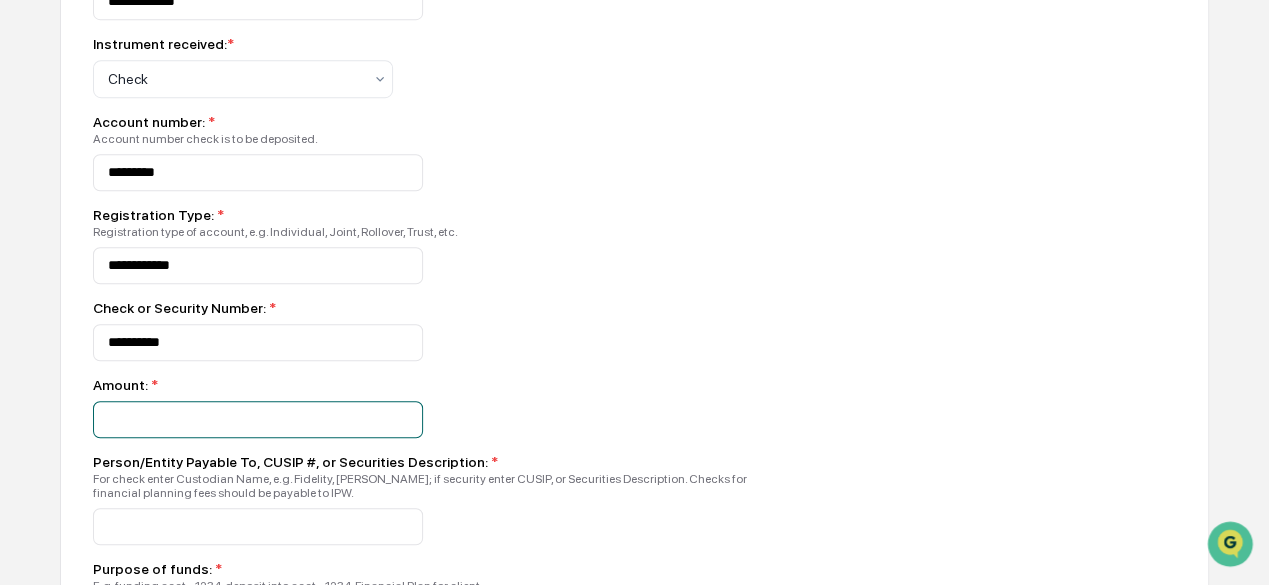 click at bounding box center [258, 419] 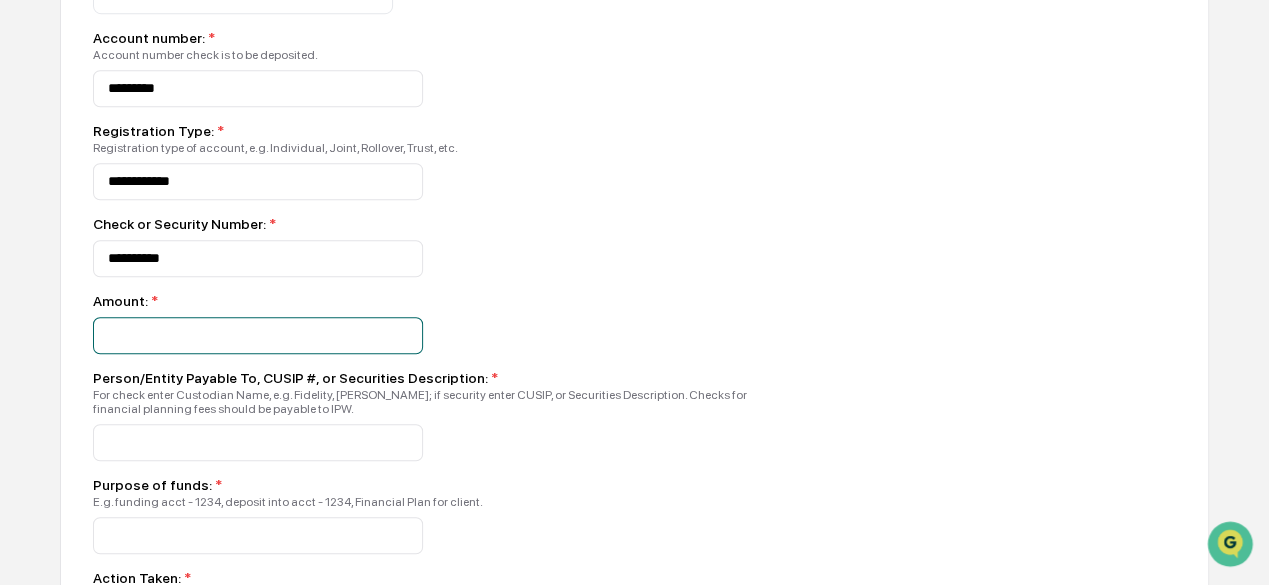 scroll, scrollTop: 800, scrollLeft: 0, axis: vertical 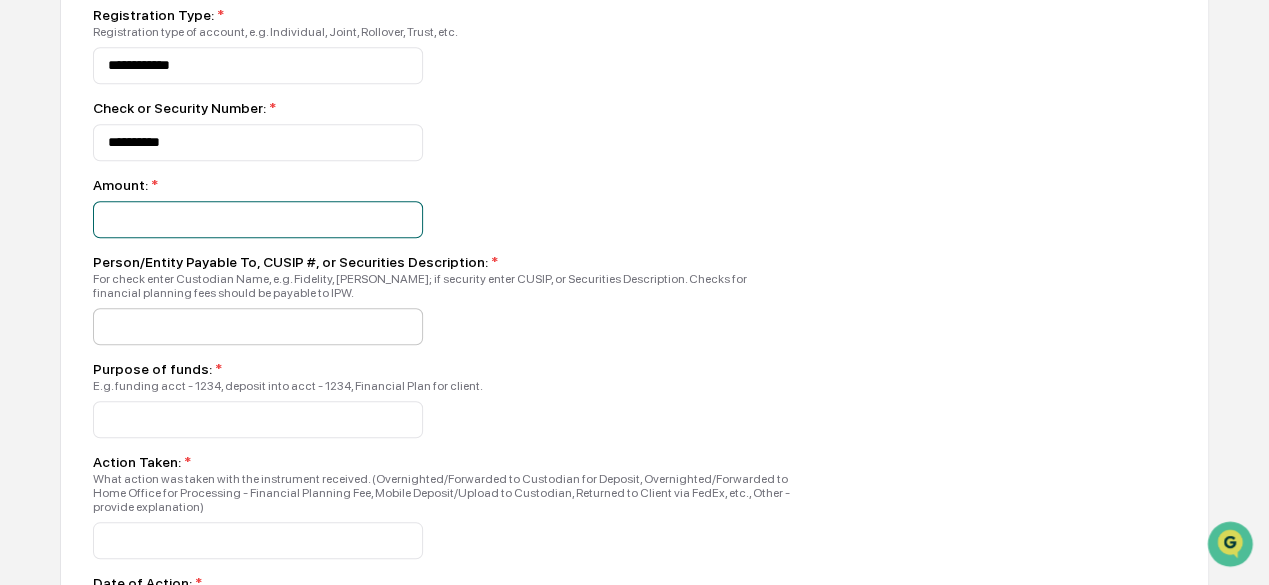 type on "*********" 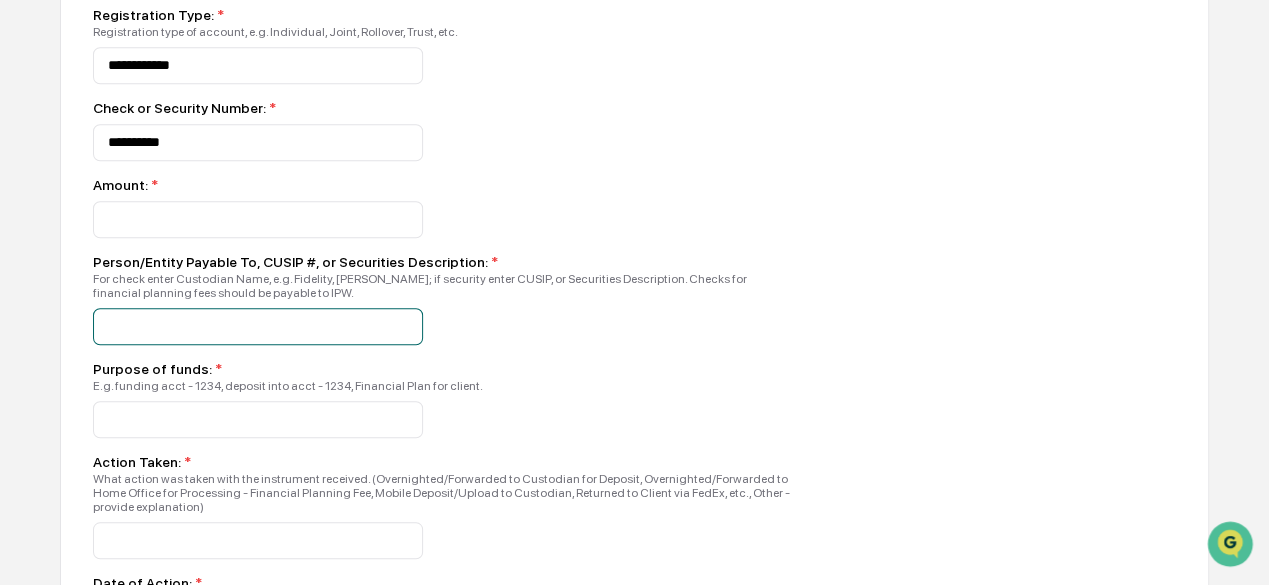 click at bounding box center (258, -400) 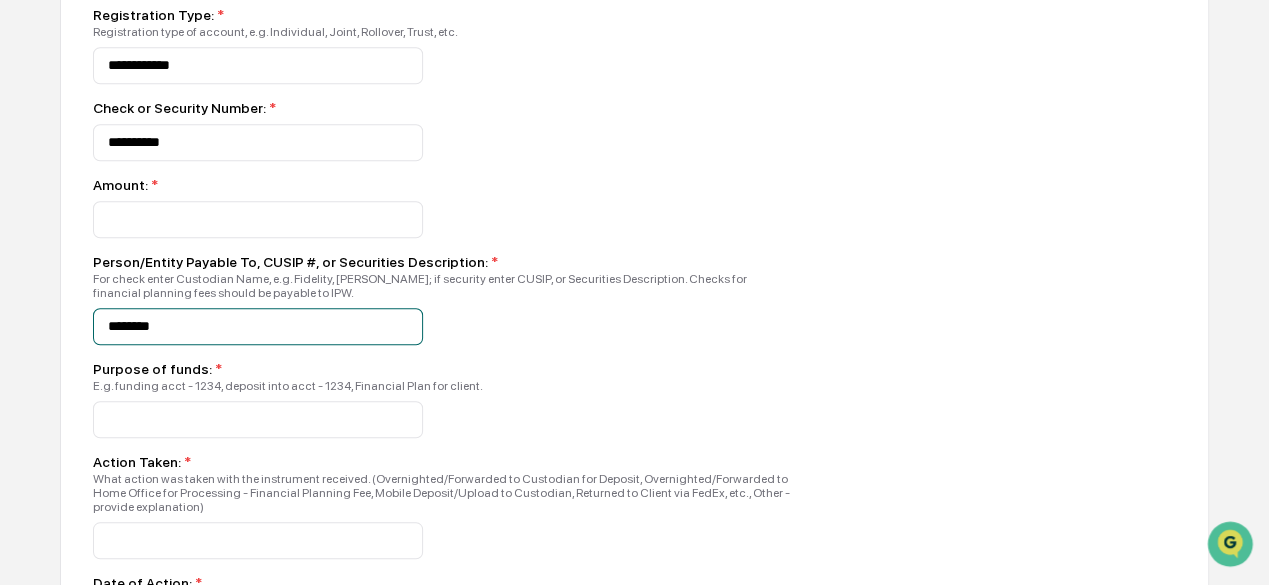 type on "********" 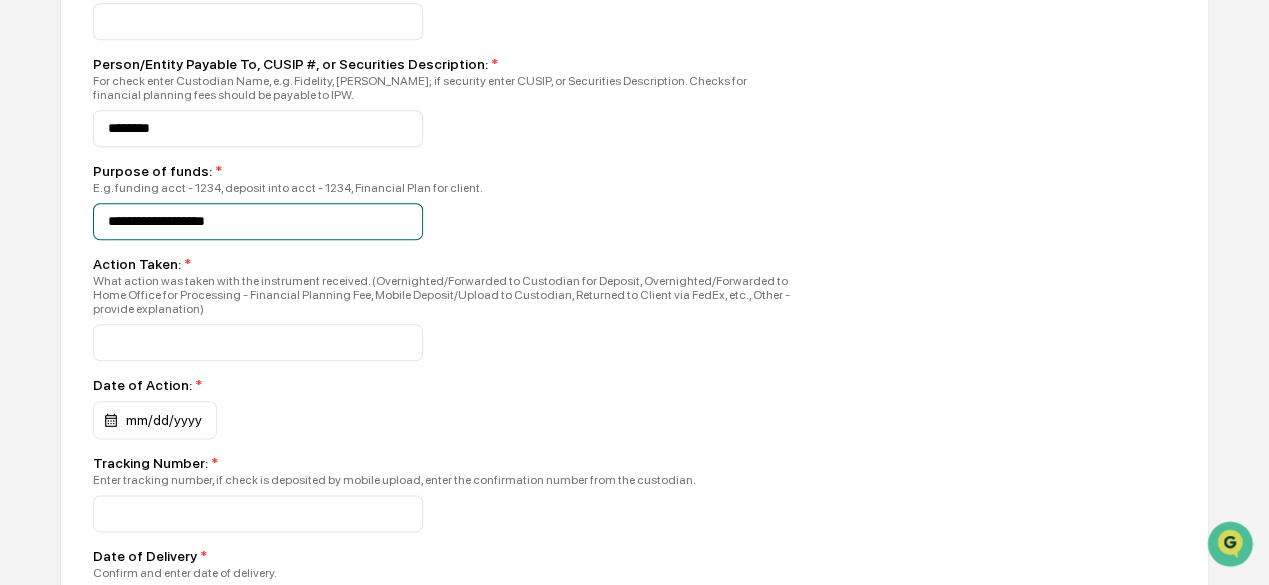 scroll, scrollTop: 1000, scrollLeft: 0, axis: vertical 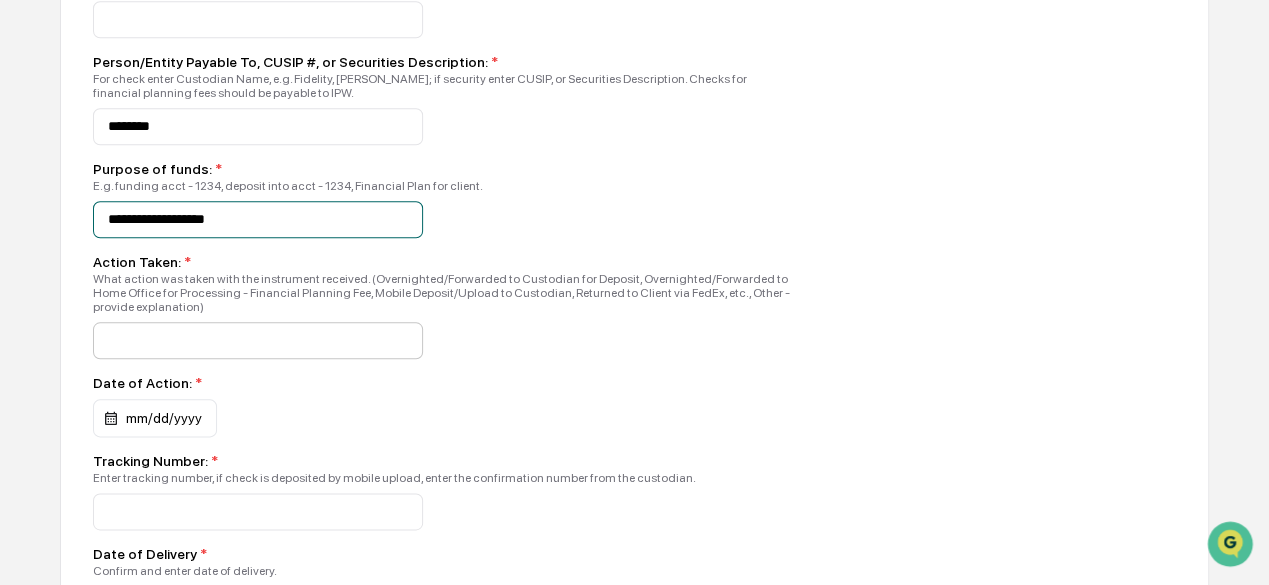 type on "**********" 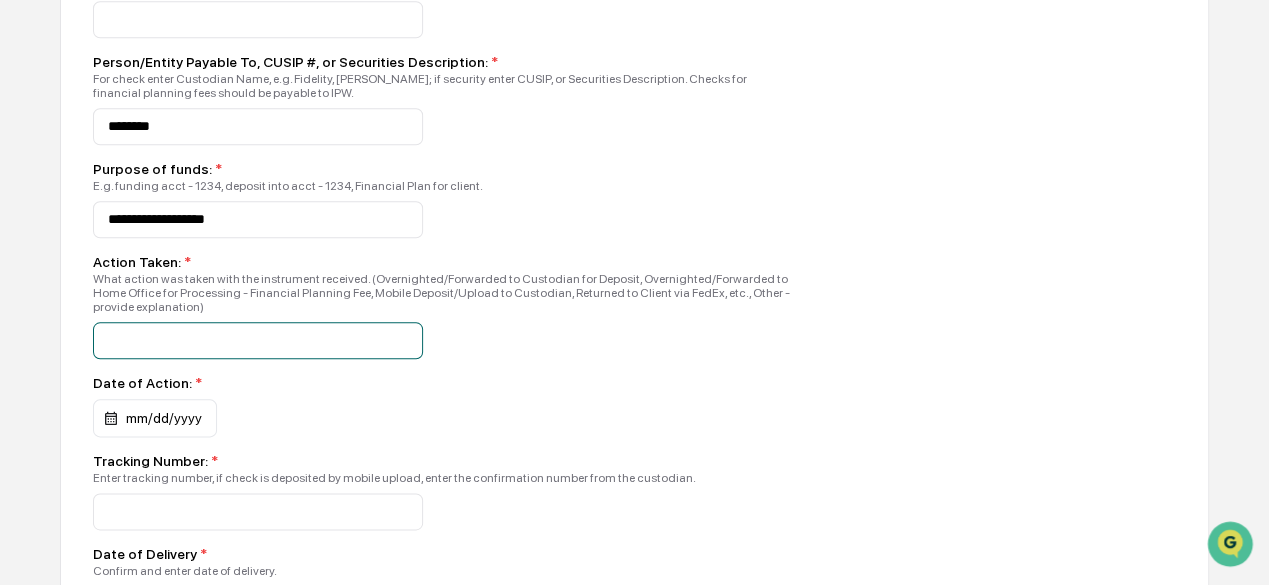 click at bounding box center (258, -600) 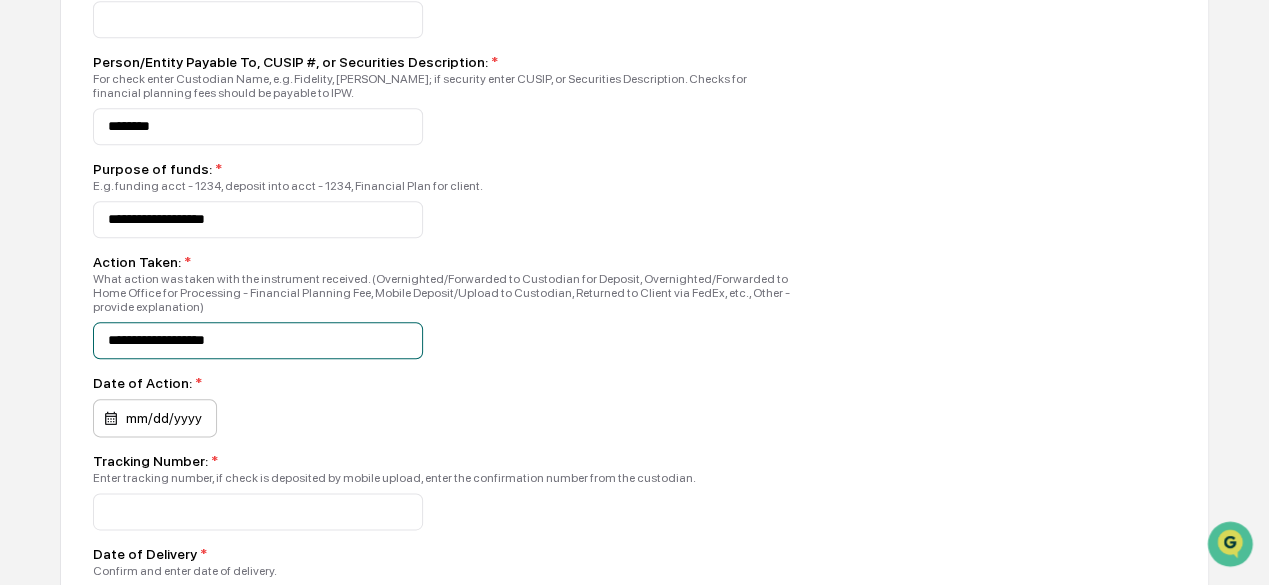 type on "**********" 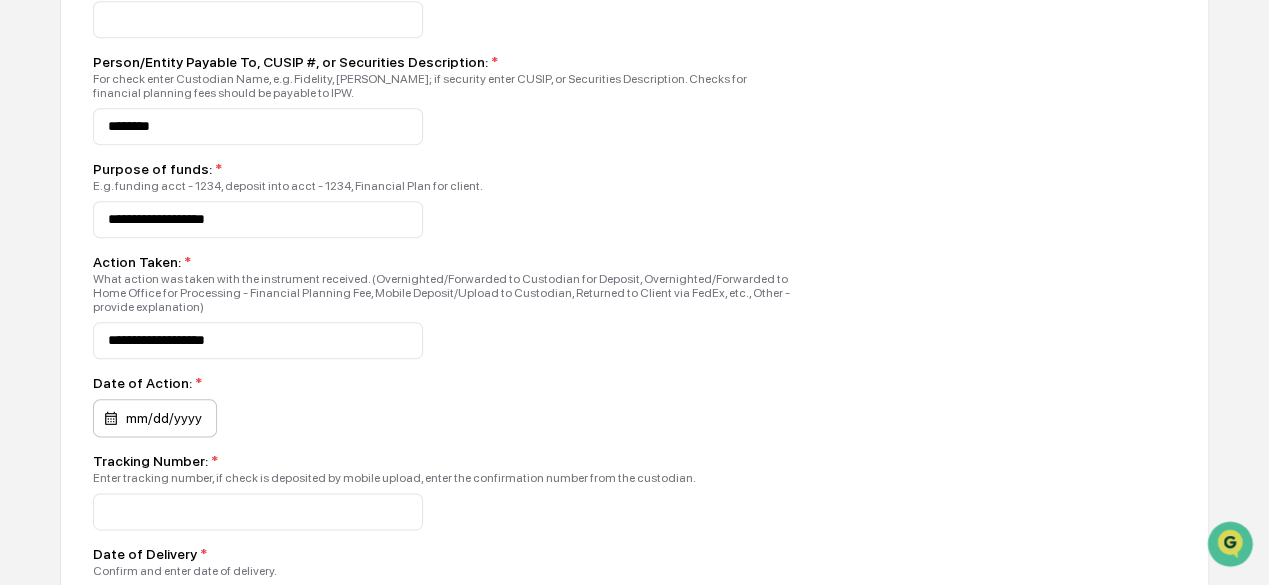 click on "mm/dd/yyyy" at bounding box center [139, -506] 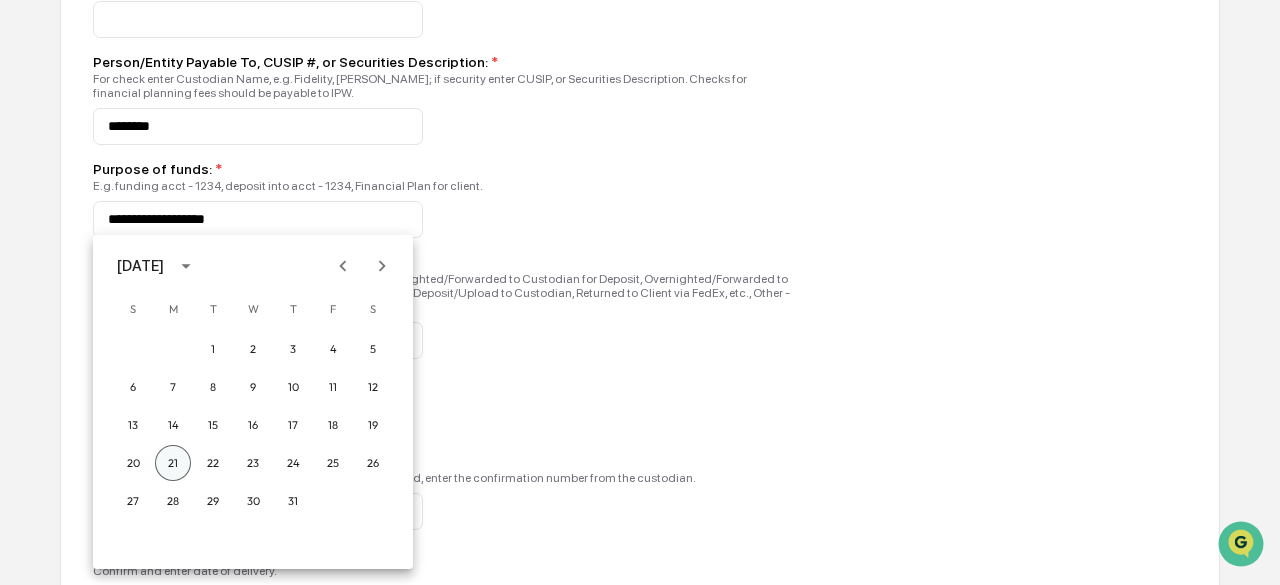 click on "21" at bounding box center (173, 463) 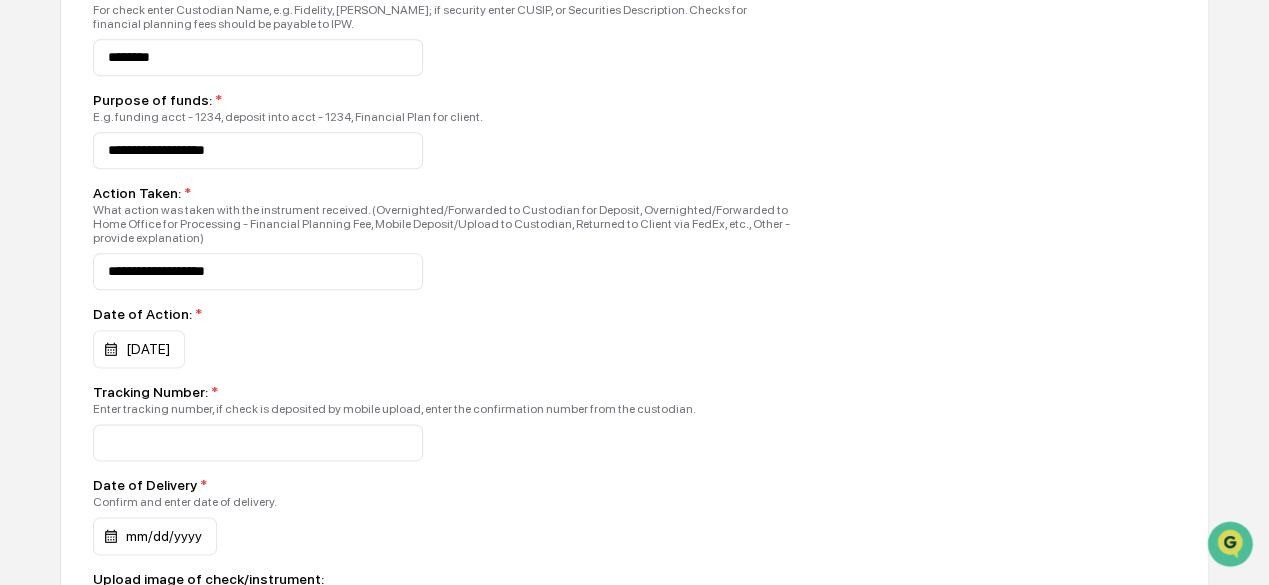 scroll, scrollTop: 1100, scrollLeft: 0, axis: vertical 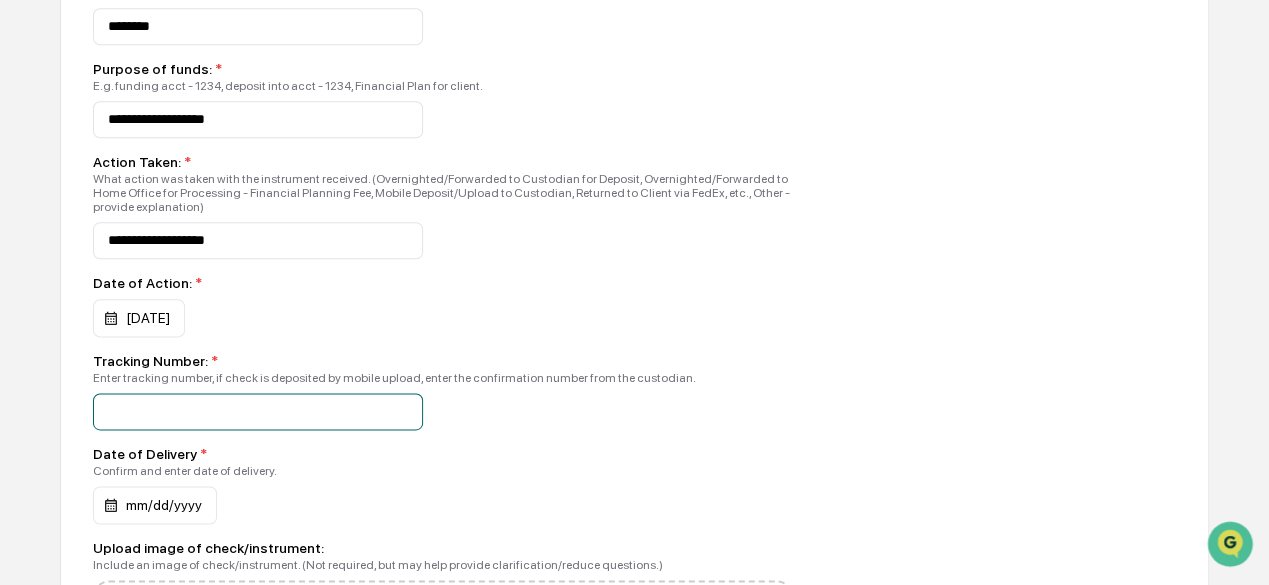 click at bounding box center (258, -700) 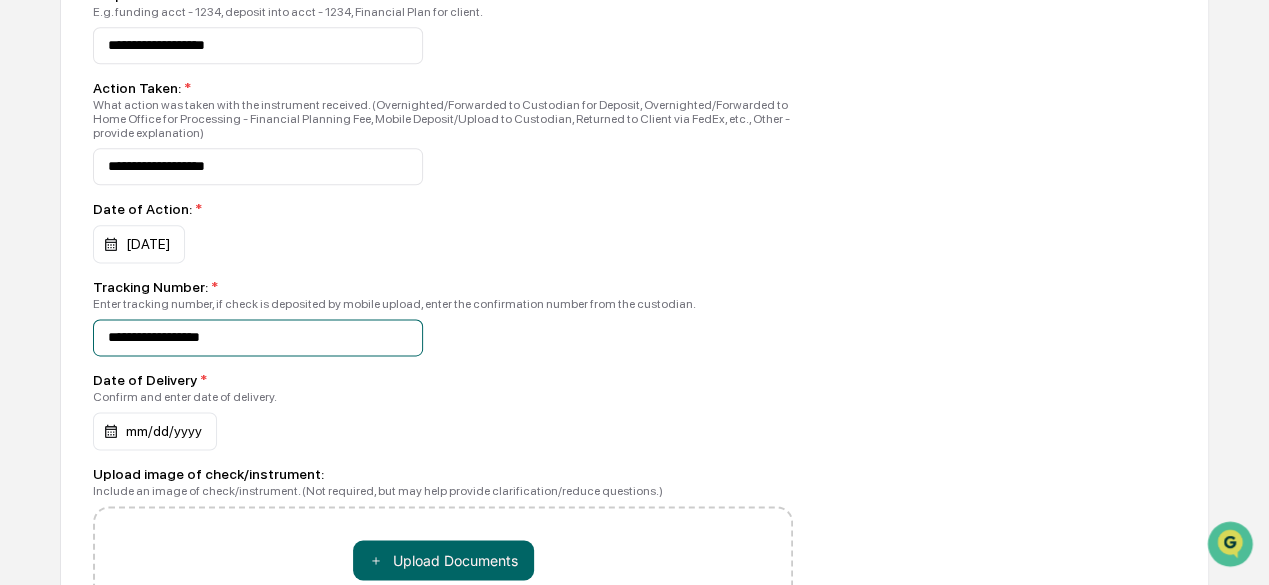 scroll, scrollTop: 1300, scrollLeft: 0, axis: vertical 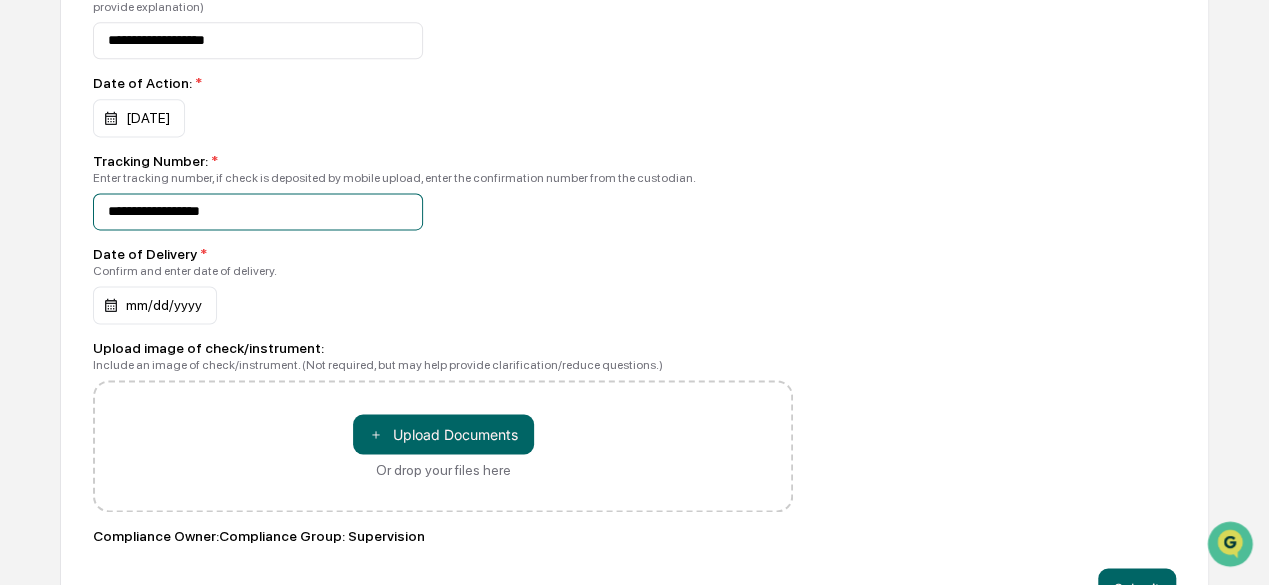 type on "**********" 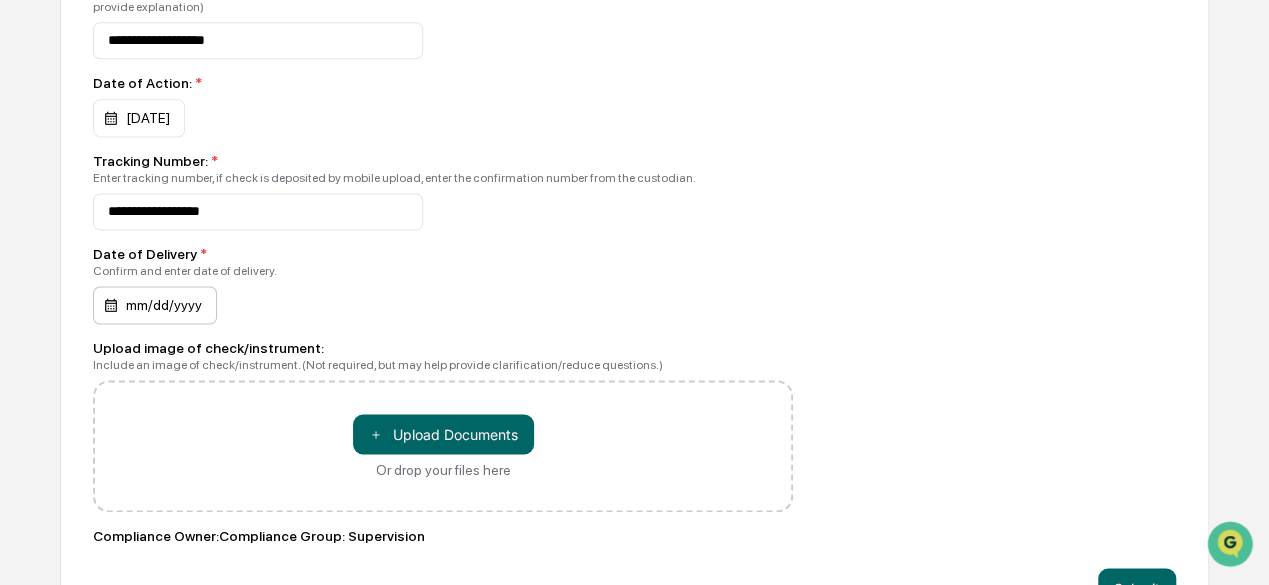 click on "mm/dd/yyyy" at bounding box center [139, -806] 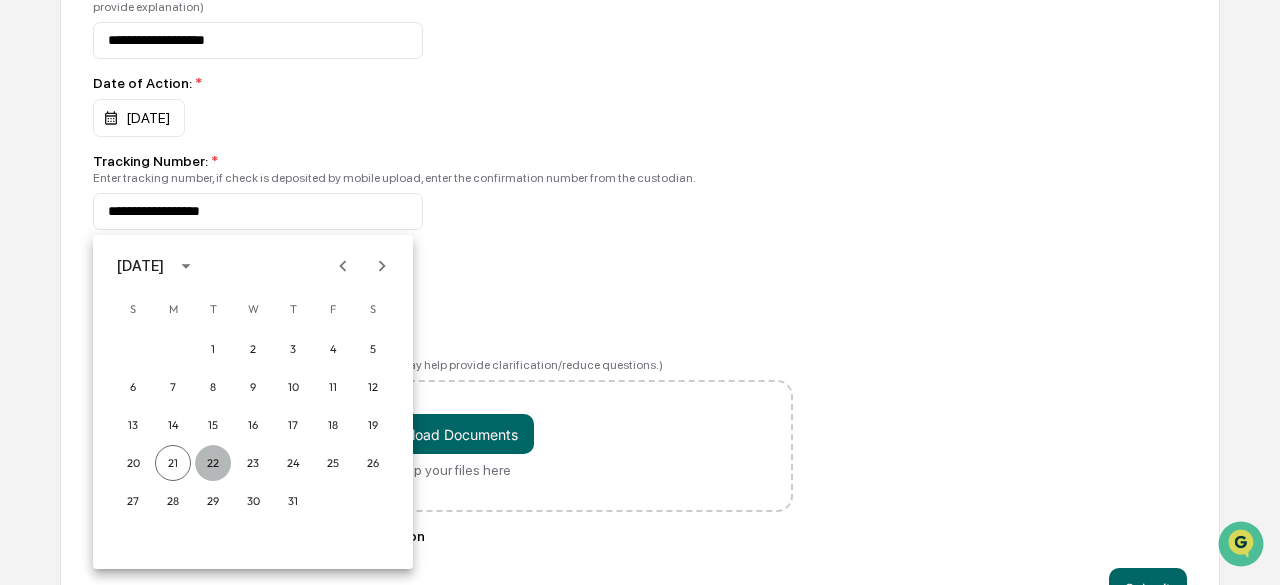 click on "22" at bounding box center (213, 463) 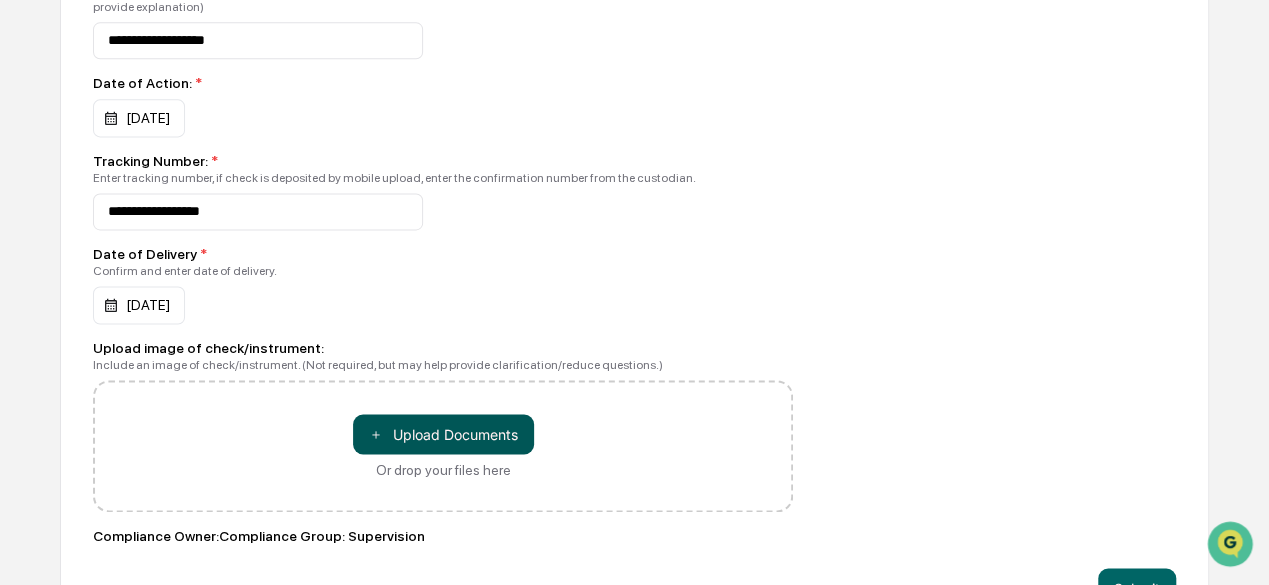 click on "＋ Upload Documents" at bounding box center [443, 434] 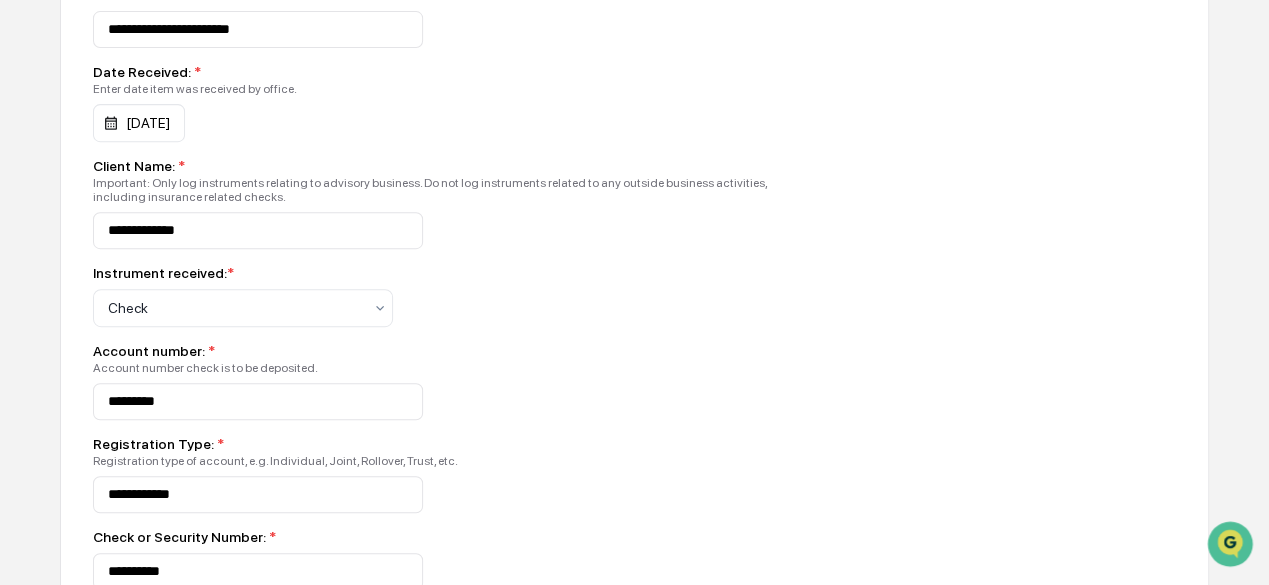 scroll, scrollTop: 212, scrollLeft: 0, axis: vertical 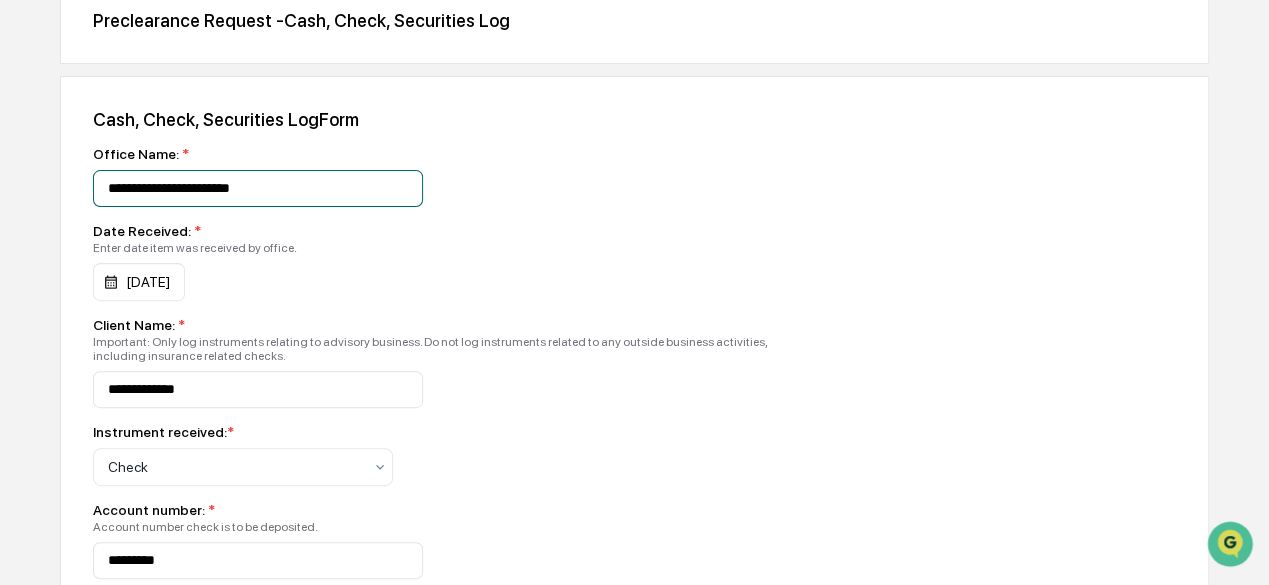 click on "**********" at bounding box center [258, 188] 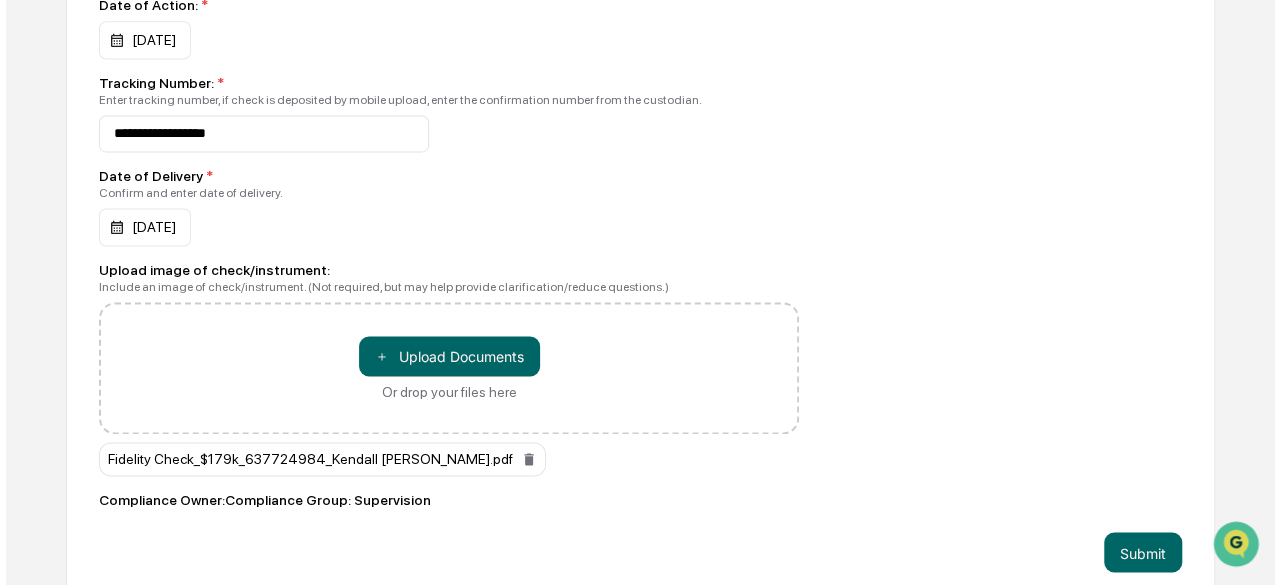 scroll, scrollTop: 1412, scrollLeft: 0, axis: vertical 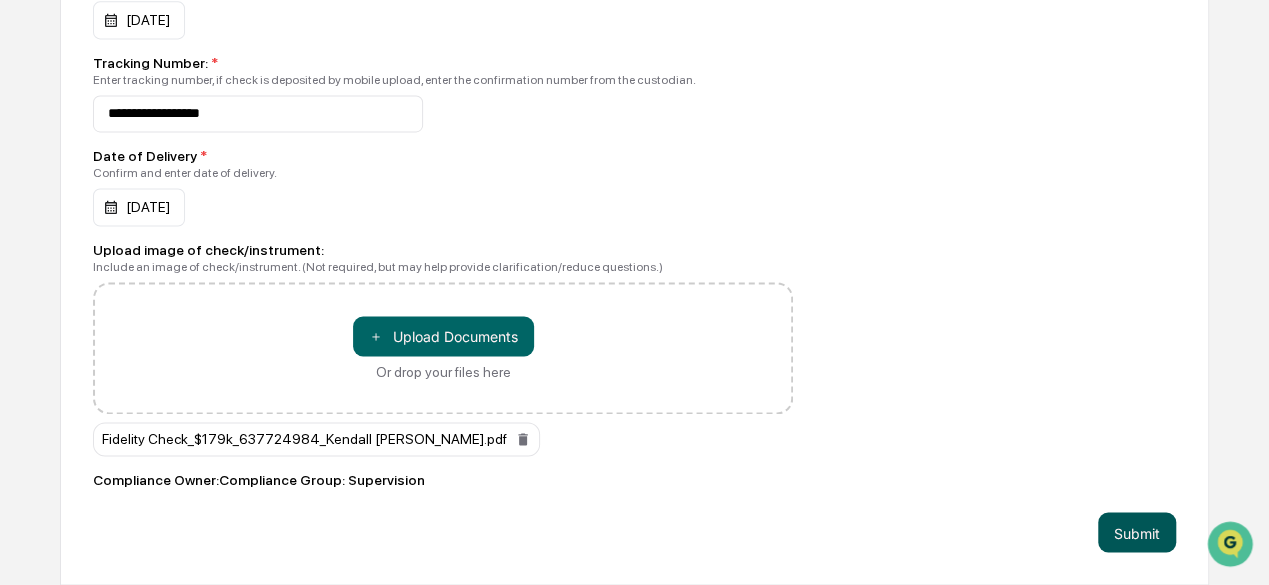 type on "**********" 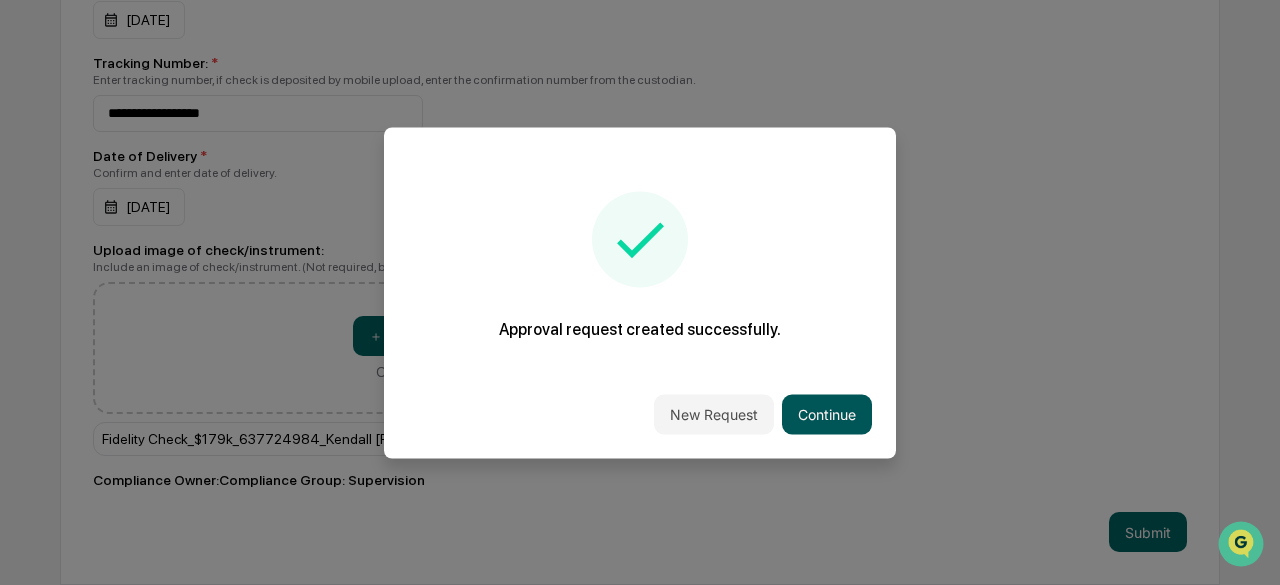 click on "Continue" at bounding box center [827, 414] 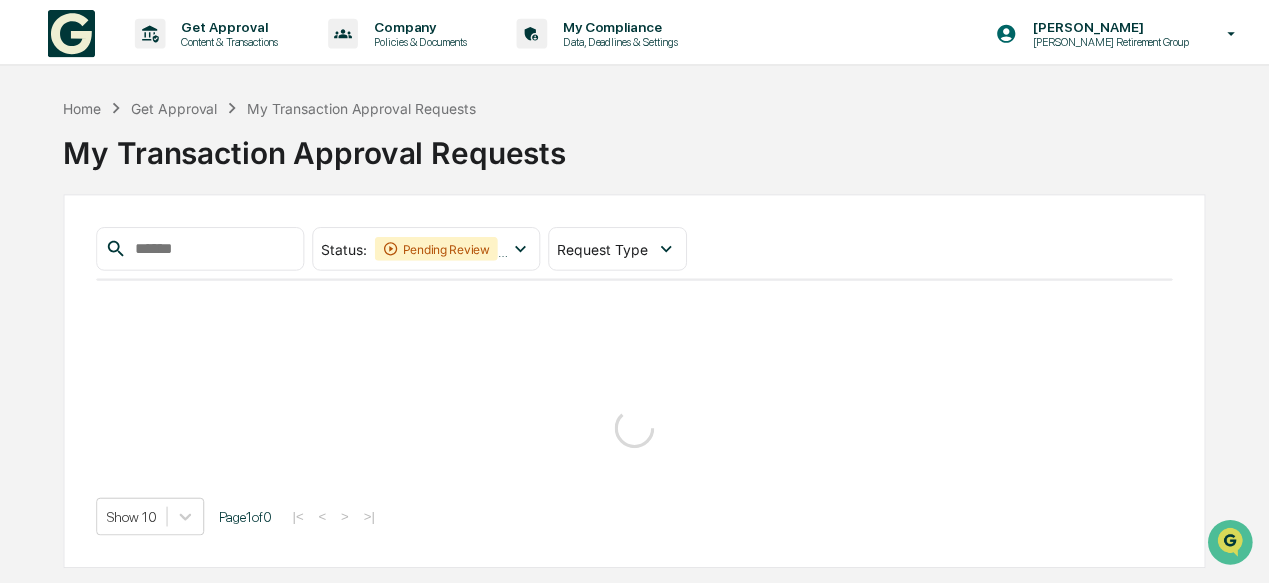 scroll, scrollTop: 0, scrollLeft: 0, axis: both 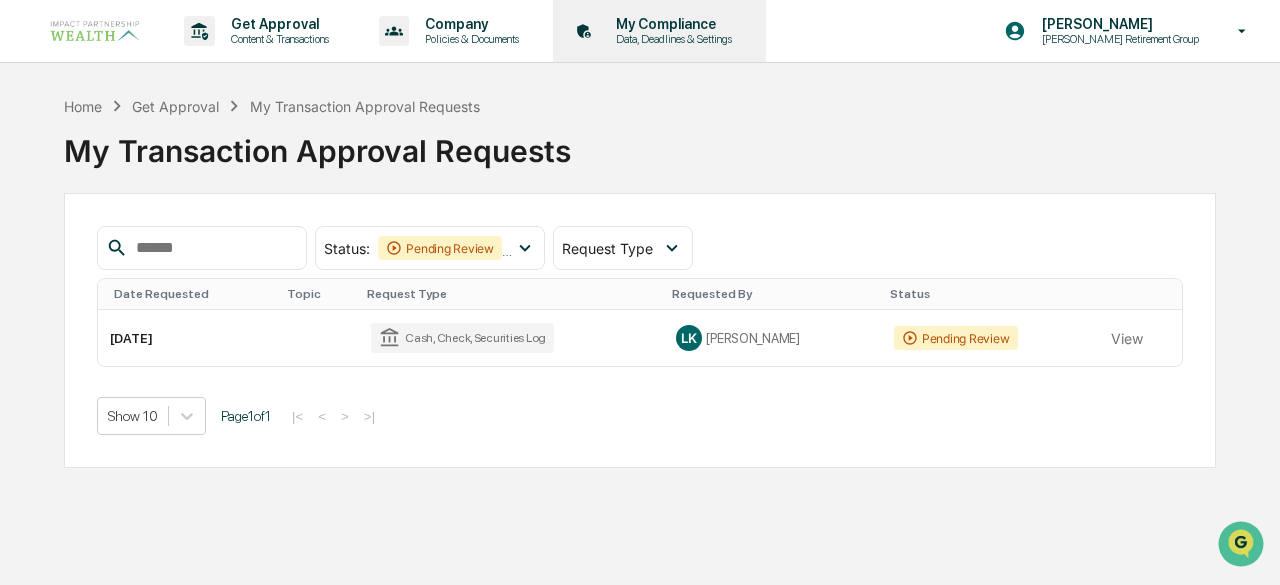 click on "My Compliance" at bounding box center (671, 24) 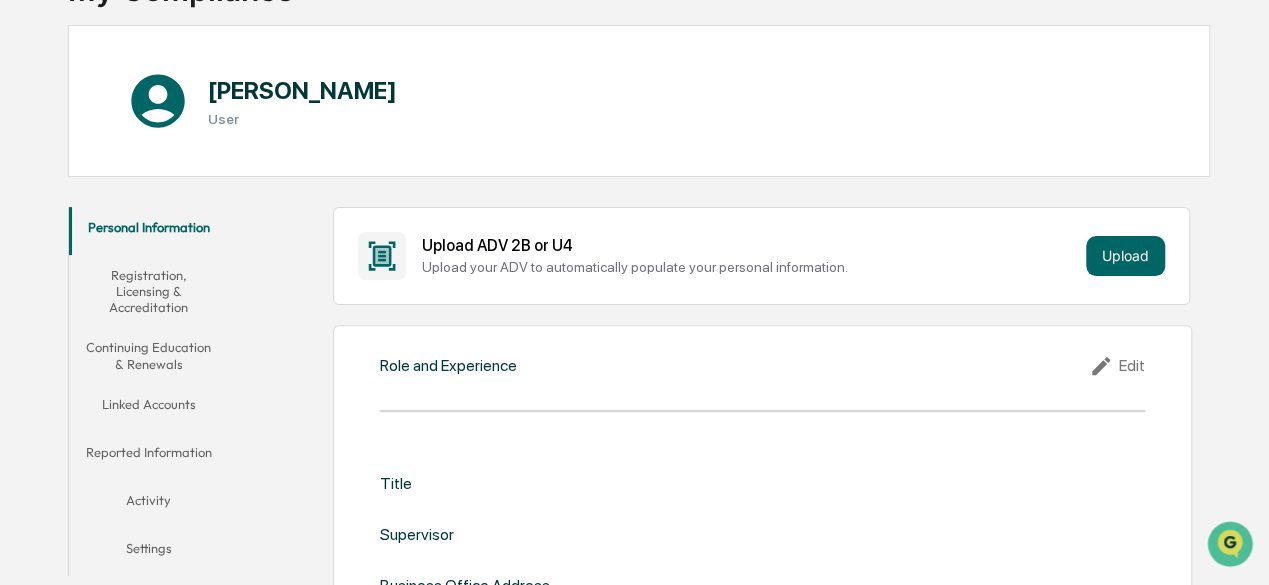 scroll, scrollTop: 100, scrollLeft: 0, axis: vertical 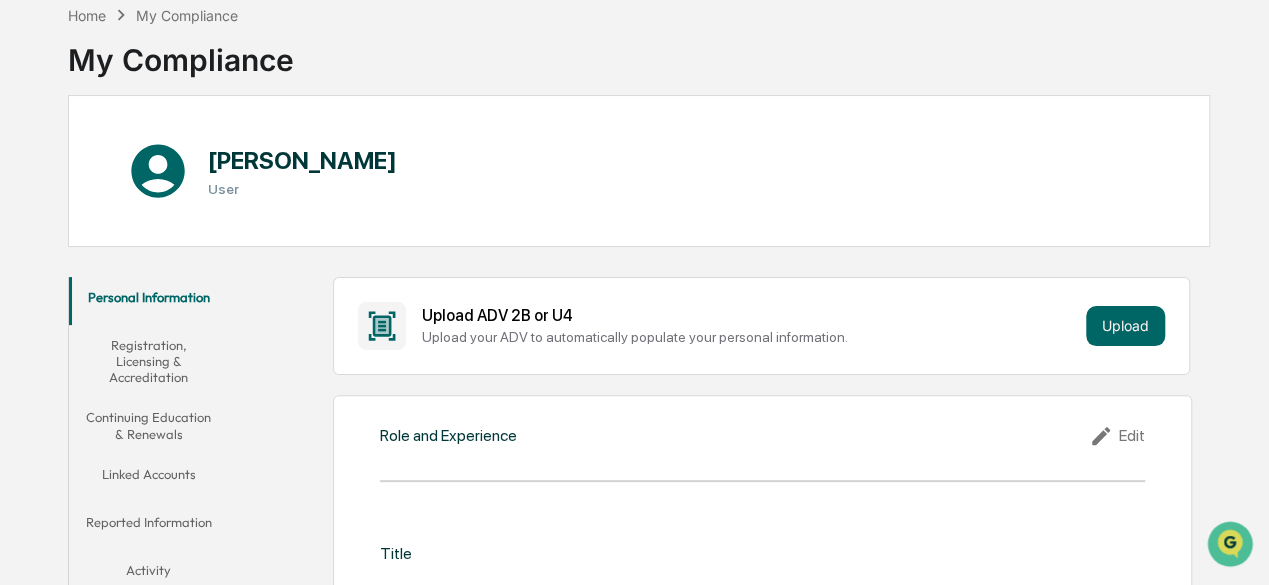 click on "Linked Accounts" at bounding box center [148, 478] 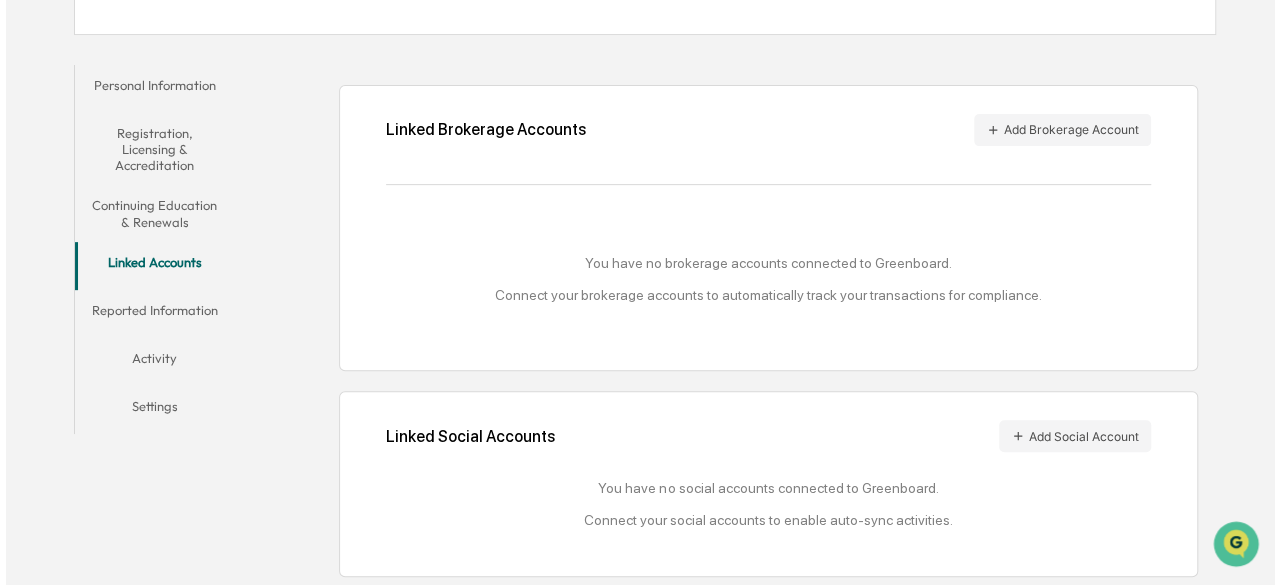 scroll, scrollTop: 316, scrollLeft: 0, axis: vertical 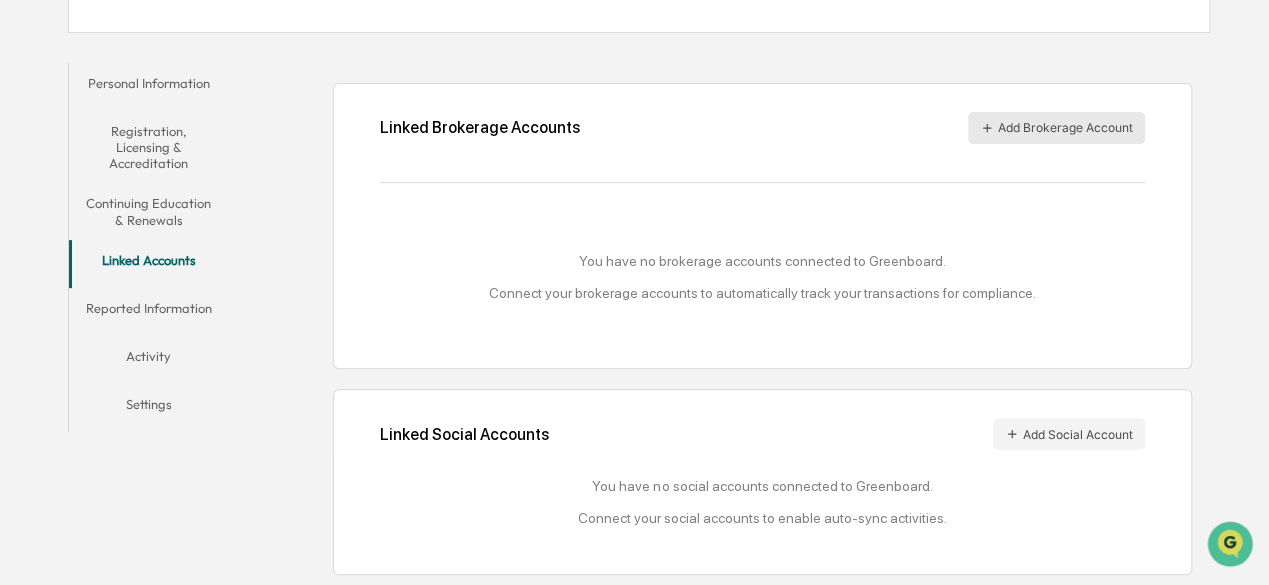 click on "Add Brokerage Account" at bounding box center (1056, 128) 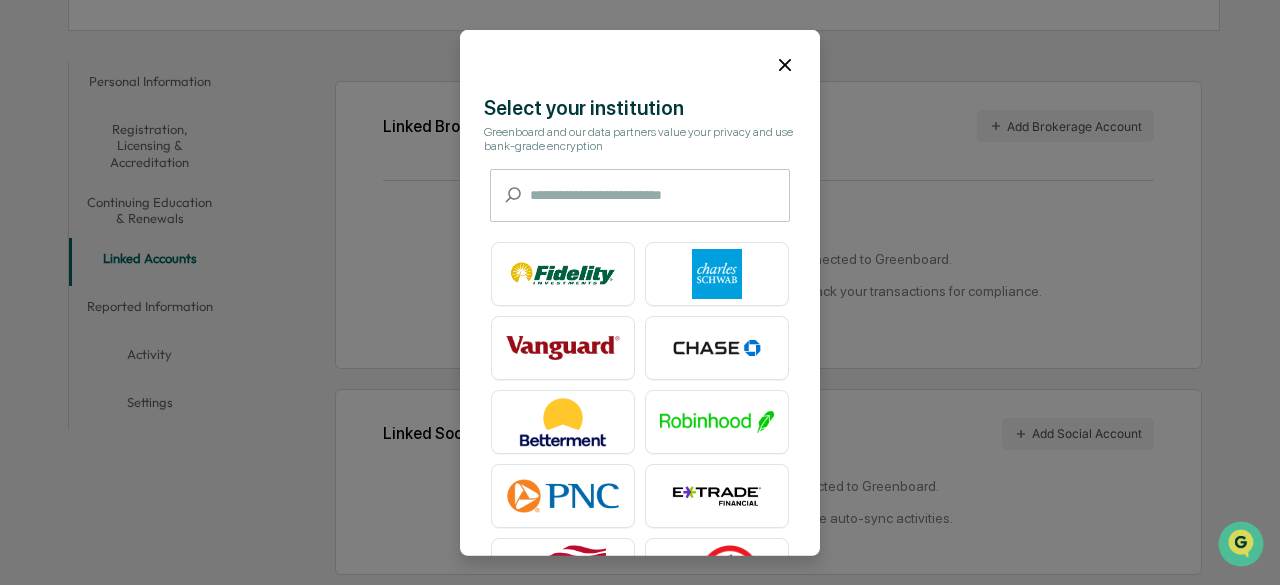 click at bounding box center (717, 496) 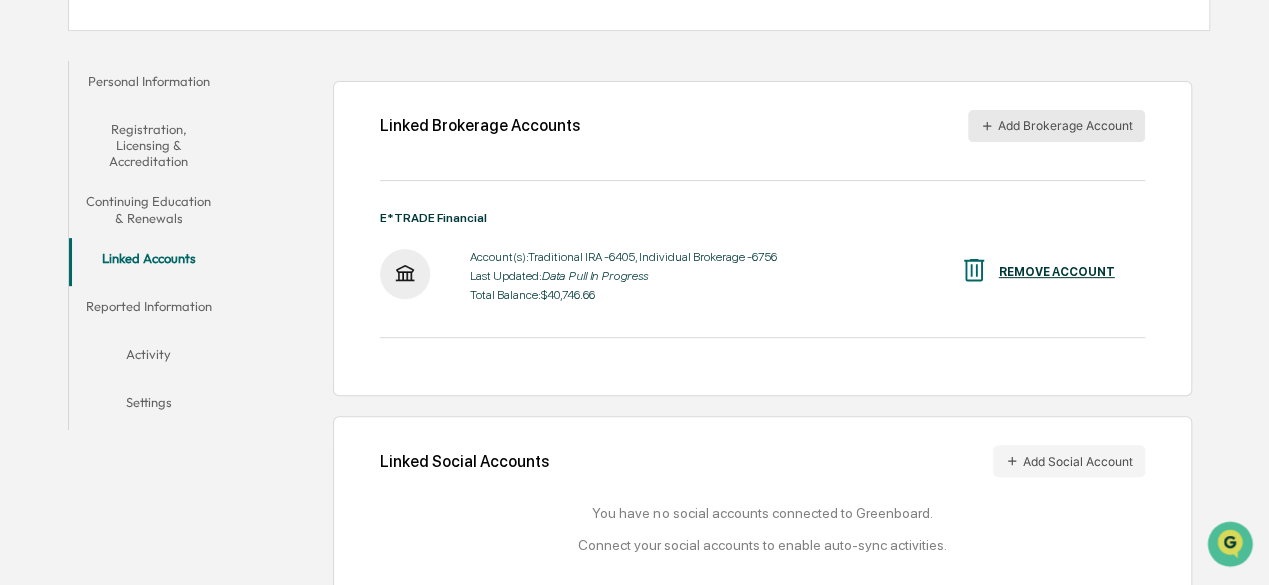 click on "Add Brokerage Account" at bounding box center [1056, 126] 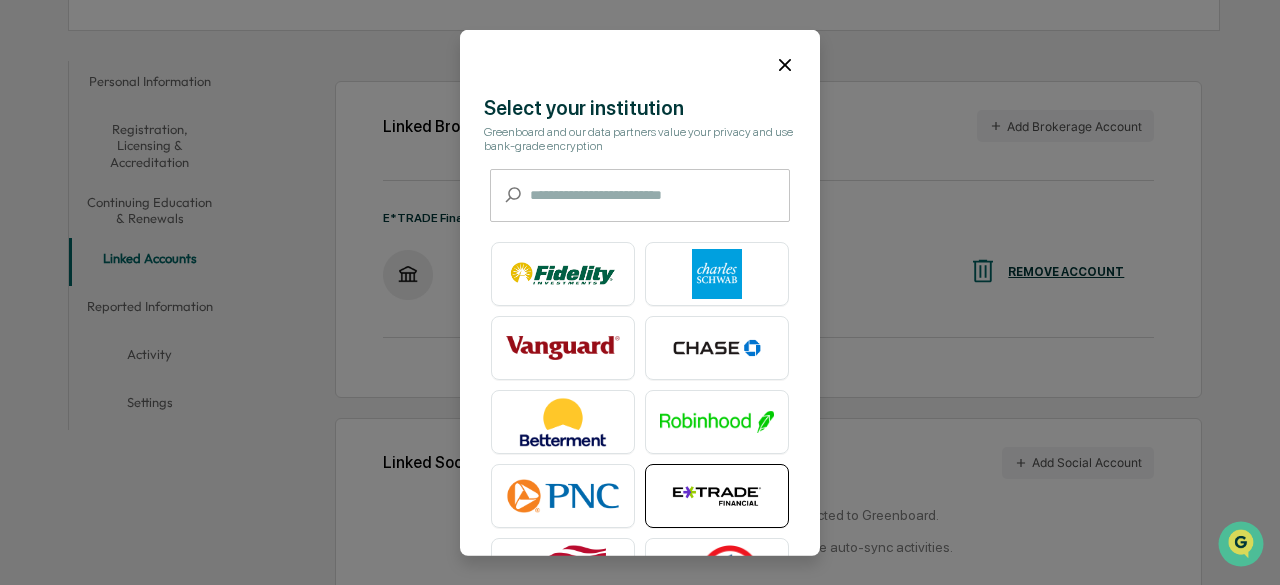click at bounding box center [717, 496] 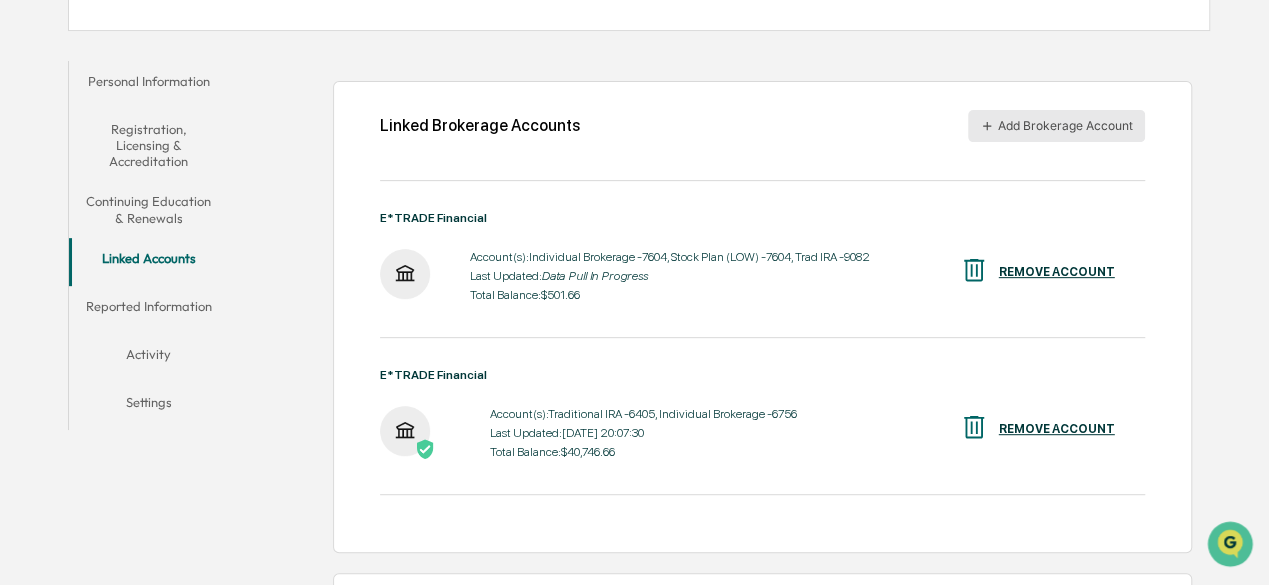 click on "Add Brokerage Account" at bounding box center (1056, 126) 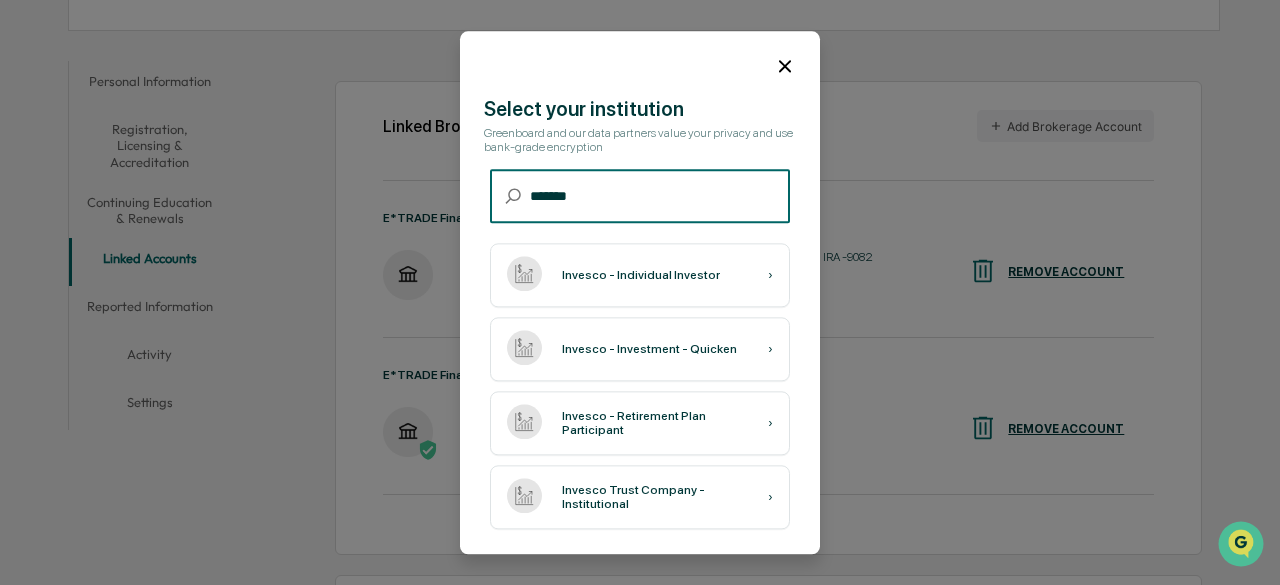 type on "*******" 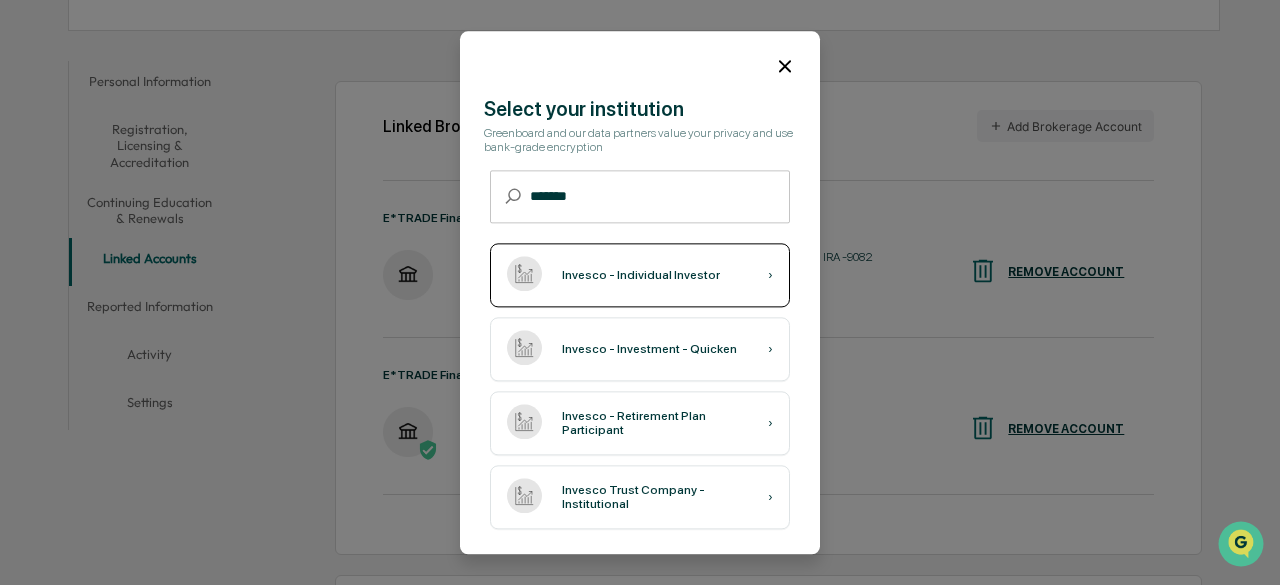 click on "Invesco - Individual Investor › Invesco - Investment - Quicken › Invesco - Retirement Plan Participant › Invesco Trust Company - Institutional ›" at bounding box center (640, 386) 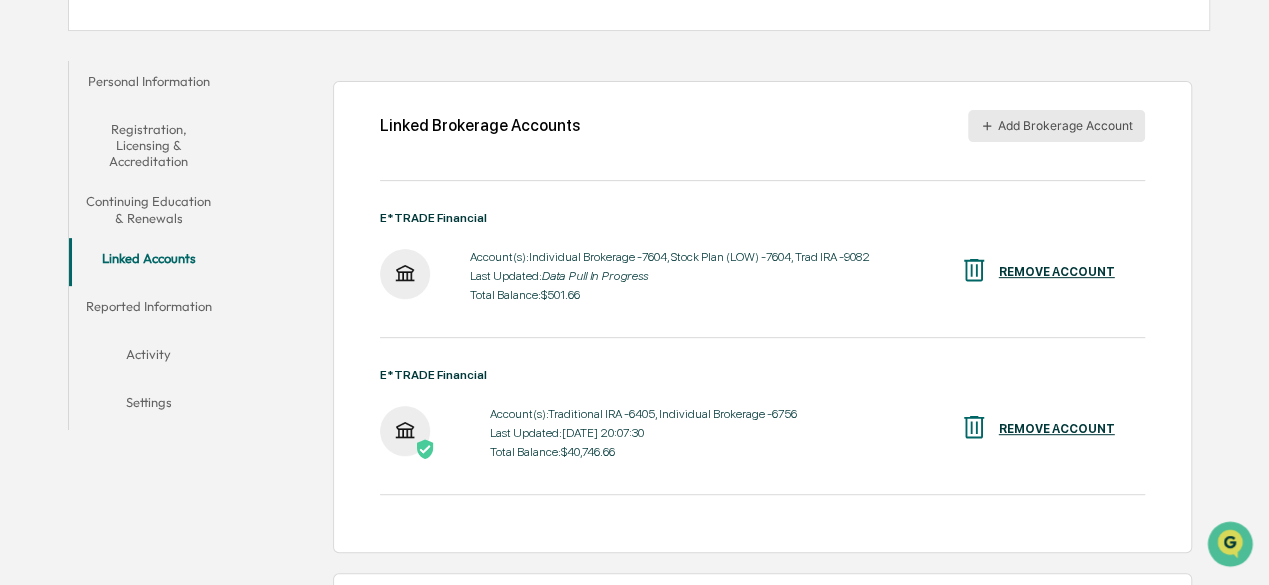click on "Add Brokerage Account" at bounding box center [1056, 126] 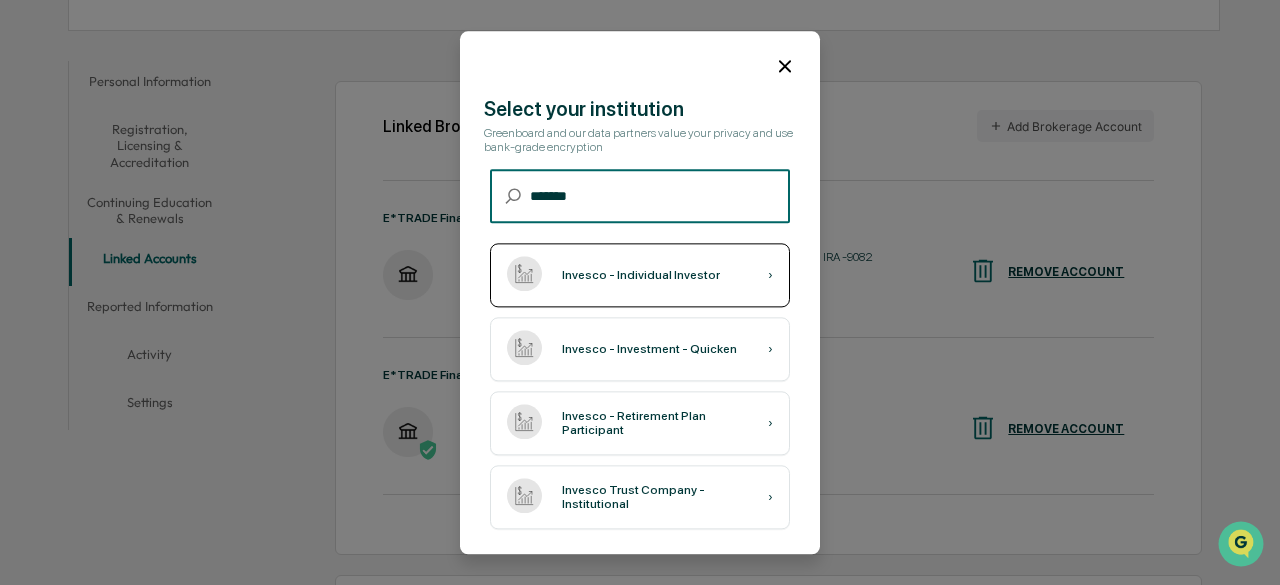 type on "*******" 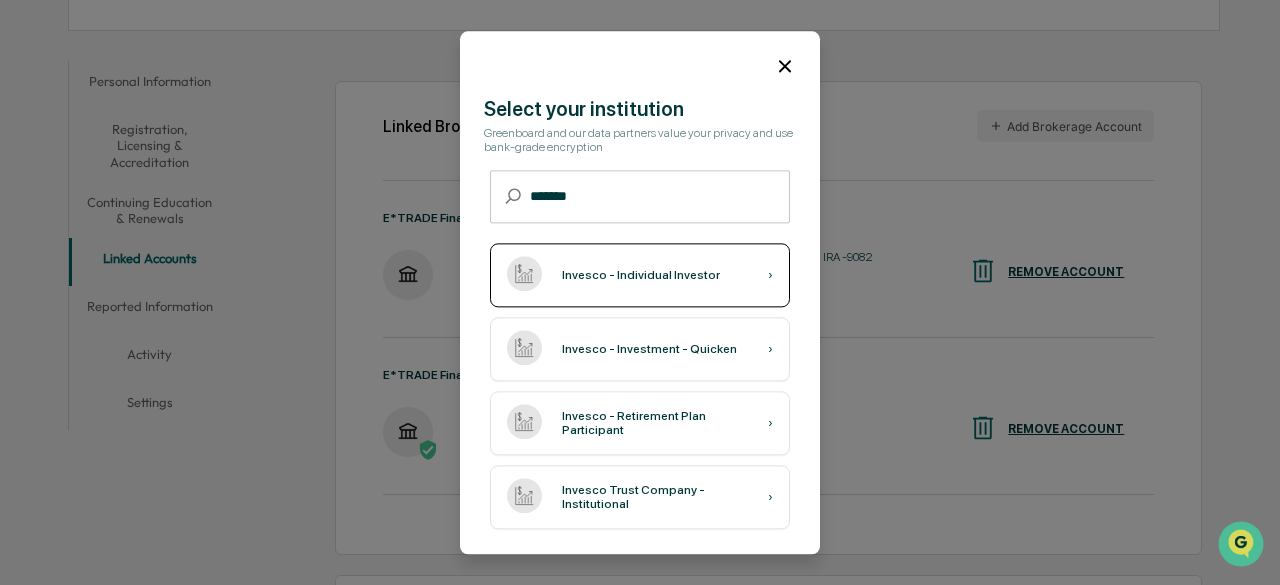 click on "Invesco - Individual Investor ›" at bounding box center [640, 275] 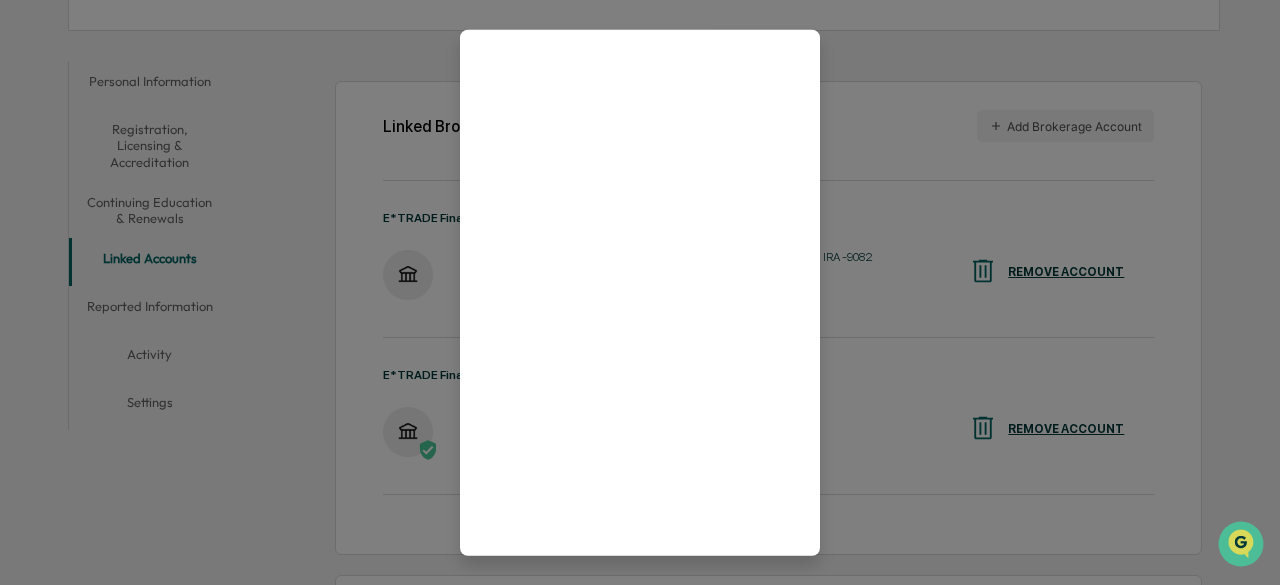 scroll, scrollTop: 128, scrollLeft: 0, axis: vertical 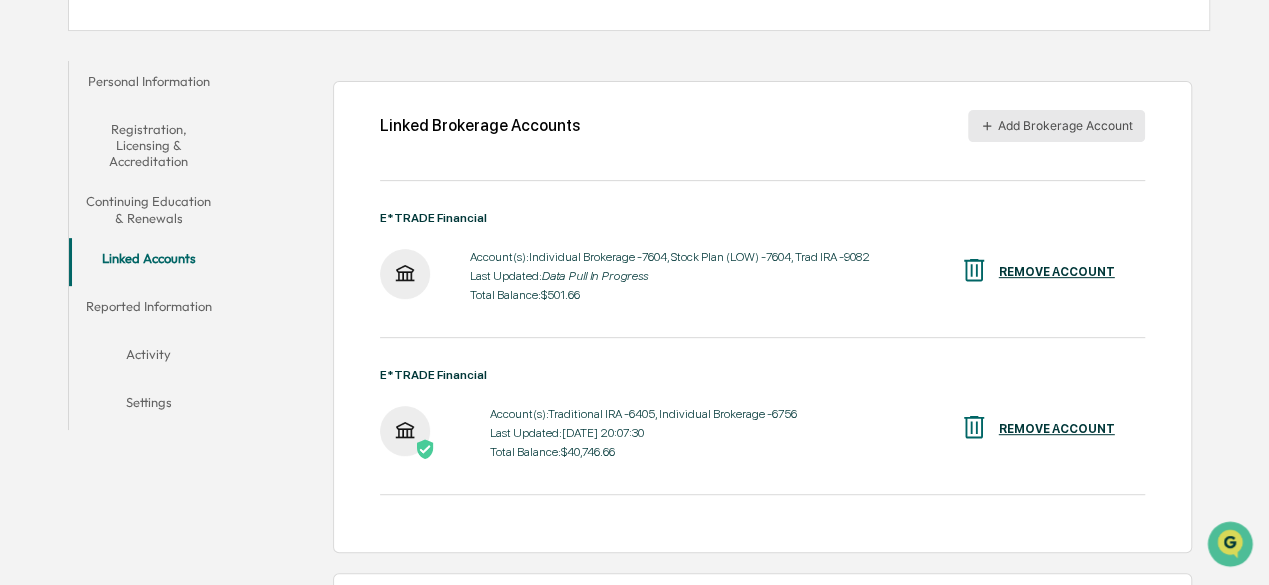 click on "Add Brokerage Account" at bounding box center [1056, 126] 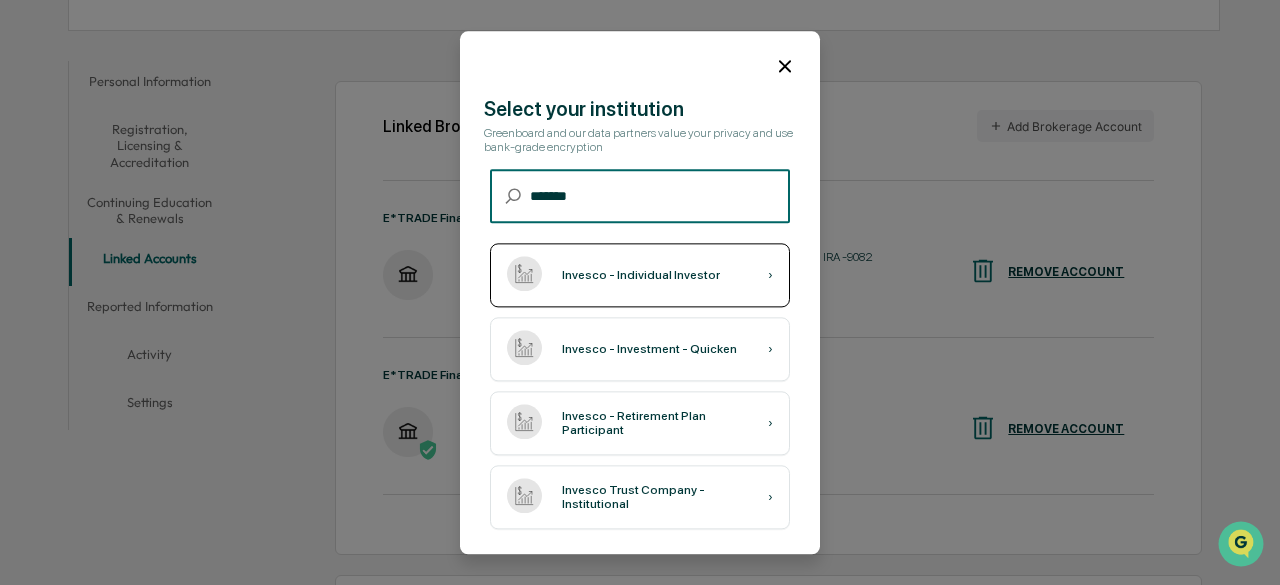 type on "*******" 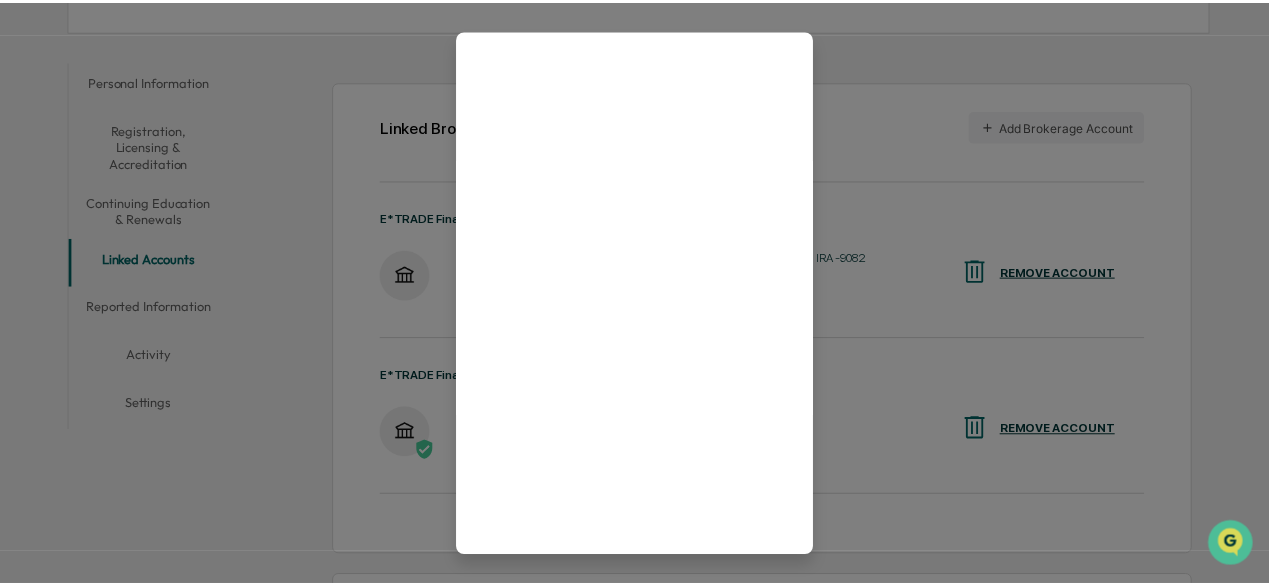 scroll, scrollTop: 128, scrollLeft: 0, axis: vertical 